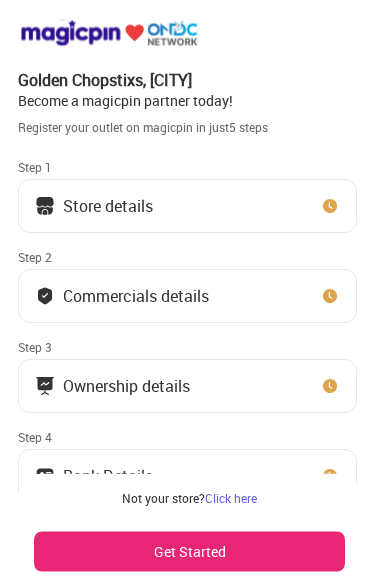 scroll, scrollTop: 0, scrollLeft: 0, axis: both 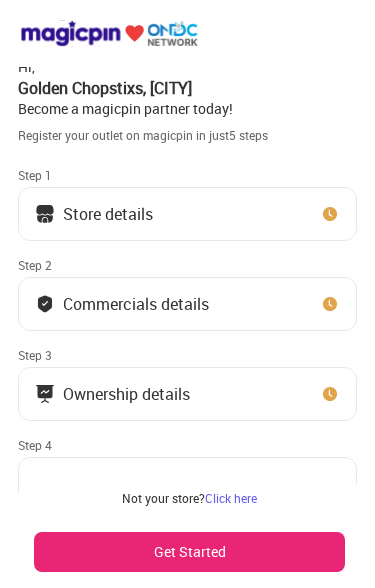 click on "Store details" at bounding box center (187, 214) 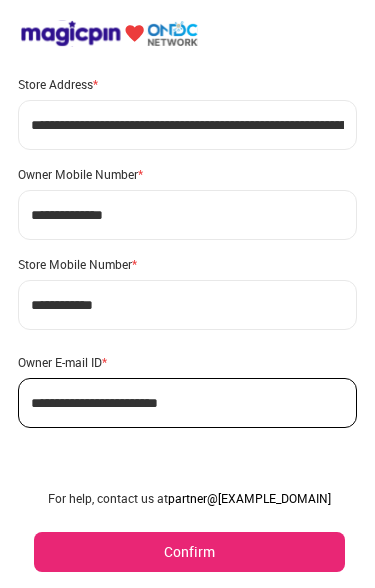 scroll, scrollTop: 147, scrollLeft: 0, axis: vertical 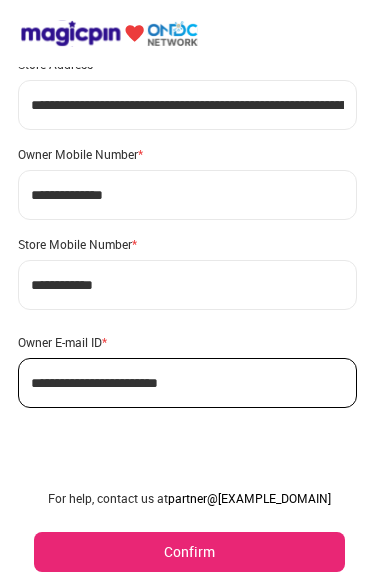 click on "Confirm" at bounding box center (189, 552) 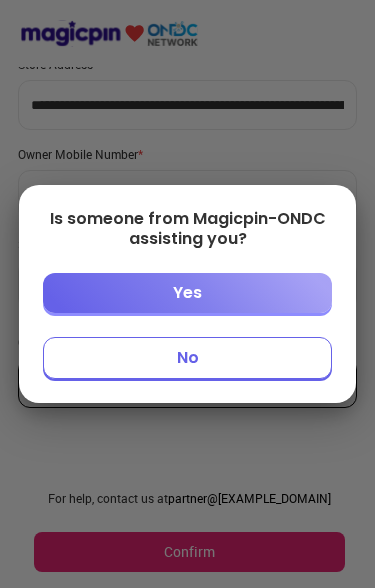 click at bounding box center [187, 294] 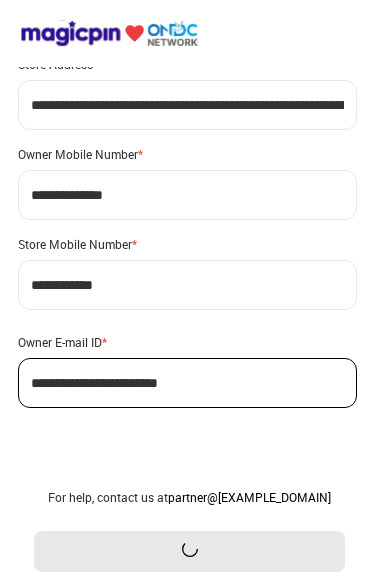 scroll, scrollTop: 0, scrollLeft: 0, axis: both 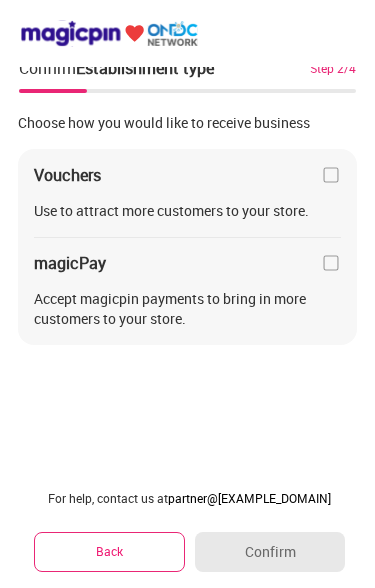 click at bounding box center [331, 175] 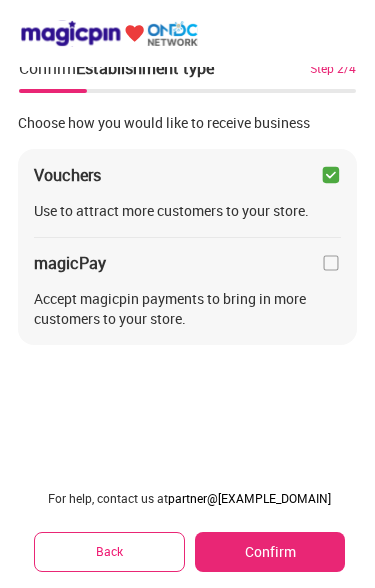 click on "Confirm" at bounding box center (270, 552) 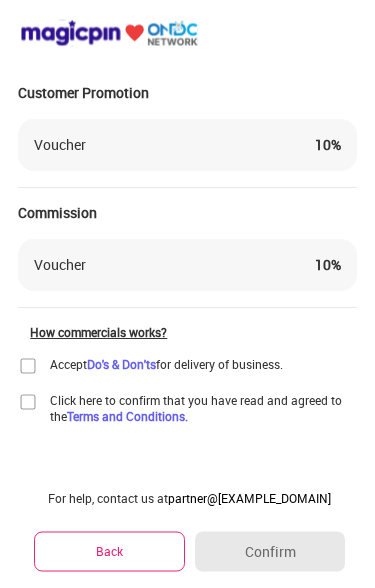 scroll, scrollTop: 66, scrollLeft: 0, axis: vertical 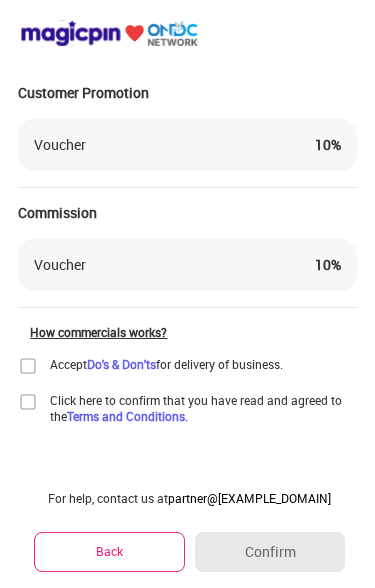 click on "How commercials works?" at bounding box center [193, 332] 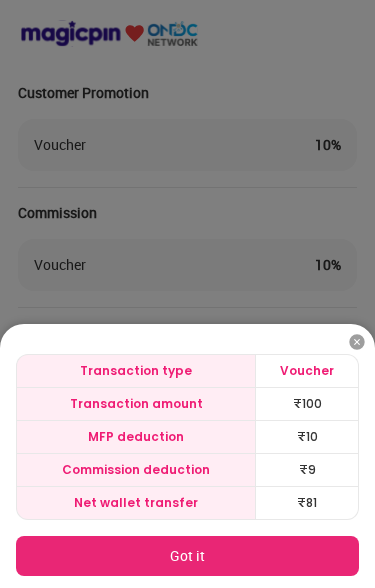 click on "Got it" at bounding box center [187, 556] 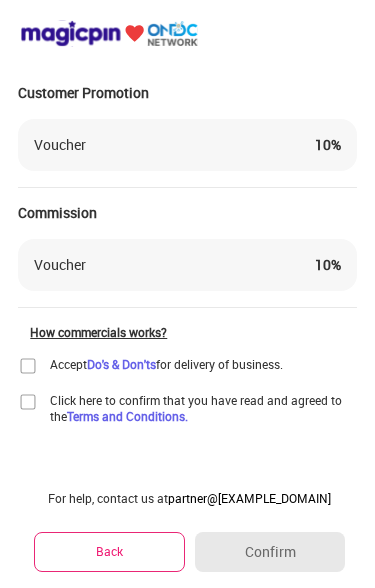click at bounding box center [28, 366] 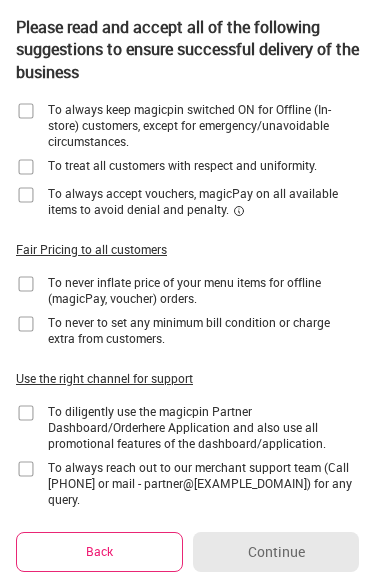 click at bounding box center [26, 413] 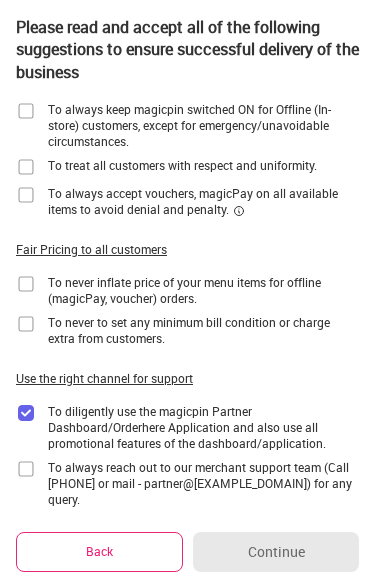 click on "Please read and accept all of the following suggestions to ensure successful delivery of the business" at bounding box center (195, 49) 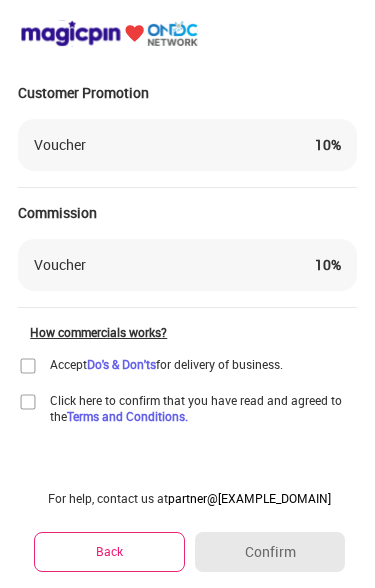 click at bounding box center [28, 366] 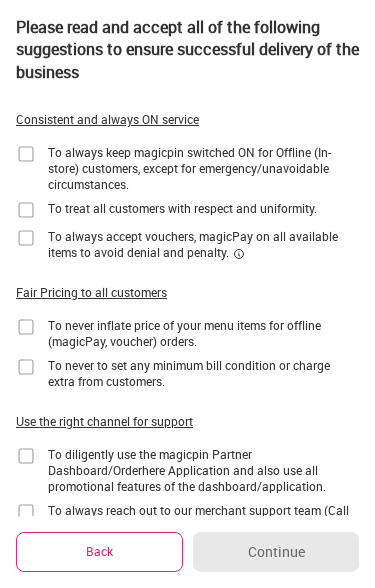 scroll, scrollTop: 0, scrollLeft: 0, axis: both 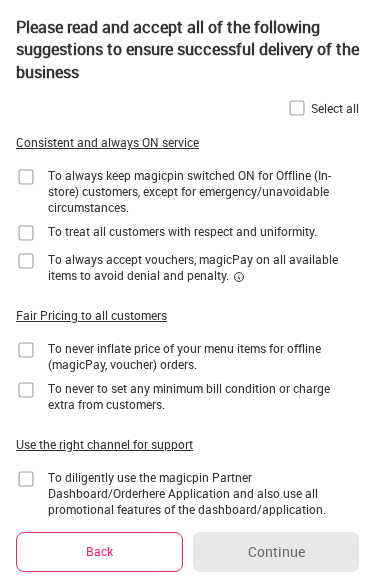 click at bounding box center [26, 233] 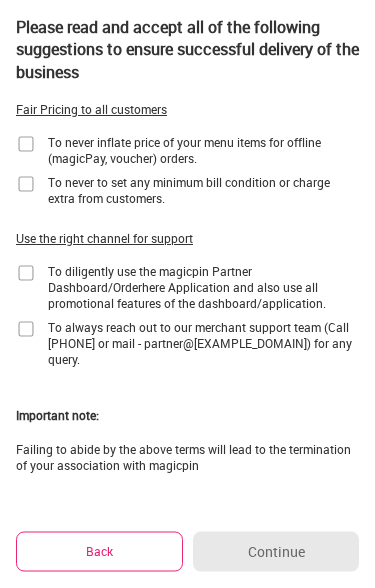 scroll, scrollTop: 206, scrollLeft: 0, axis: vertical 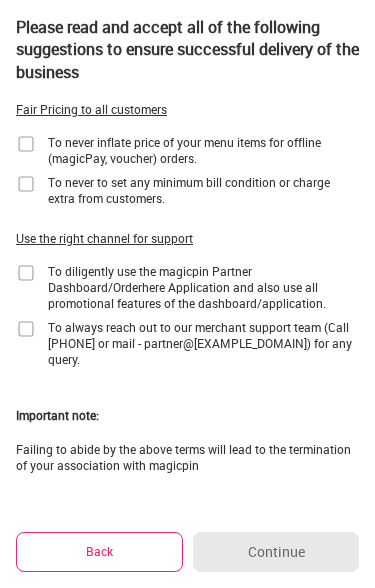 click on "Please read and accept all of the following suggestions to ensure successful delivery of the business Select all Consistent and always ON service To always keep magicpin switched ON for Offline (In-store) customers, except for emergency/unavoidable circumstances. To treat all customers with respect and uniformity. To always accept vouchers, magicPay on all available items to avoid denial and penalty. Fair Pricing to all customers To never inflate price of your menu items for offline (magicPay, voucher) orders. To never to set any minimum bill condition or charge extra from customers. Use the right channel for support To diligently use the magicpin Partner Dashboard/Orderhere Application and also use all promotional features of the dashboard/application. To always reach out to our merchant support team (Call 7510175101 or mail - partner@magicpin.in) for any query. Important note: Failing to abide by the above terms will lead to the termination of your association with magicpin" at bounding box center (187, 165) 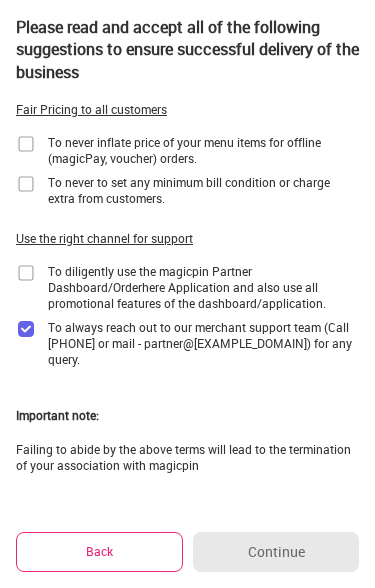 click at bounding box center (26, 273) 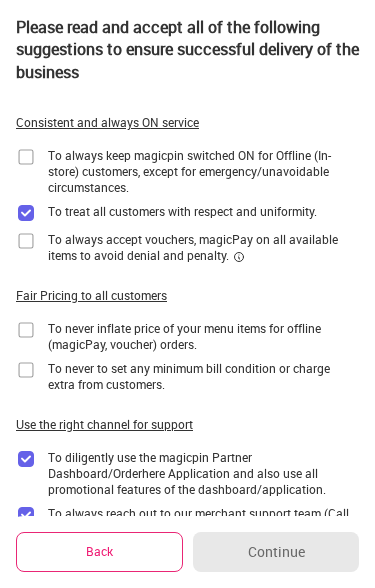 scroll, scrollTop: 25, scrollLeft: 0, axis: vertical 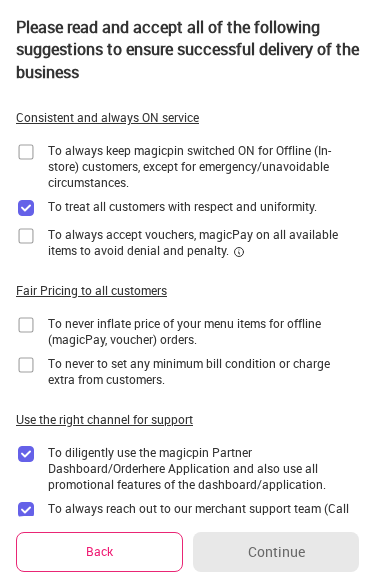 click on "To never to set any minimum bill condition or charge extra from customers." at bounding box center [203, 371] 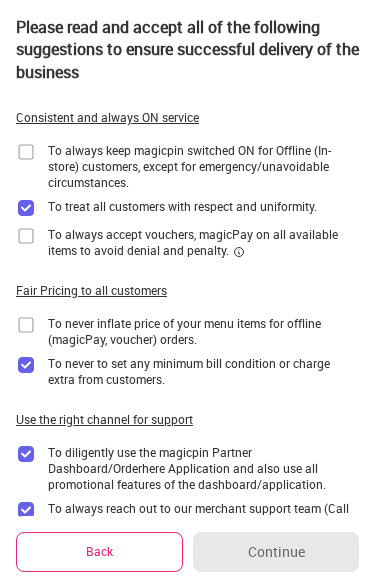 click on "To always accept vouchers, magicPay on all available items to avoid denial and penalty." at bounding box center [187, 242] 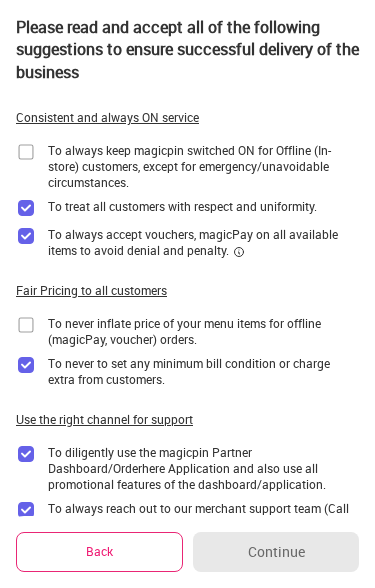 click at bounding box center (26, 152) 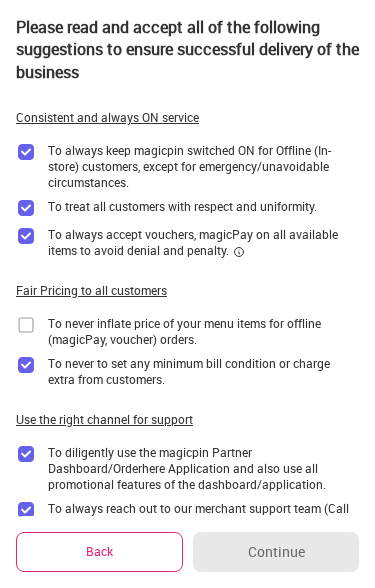 scroll, scrollTop: 0, scrollLeft: 0, axis: both 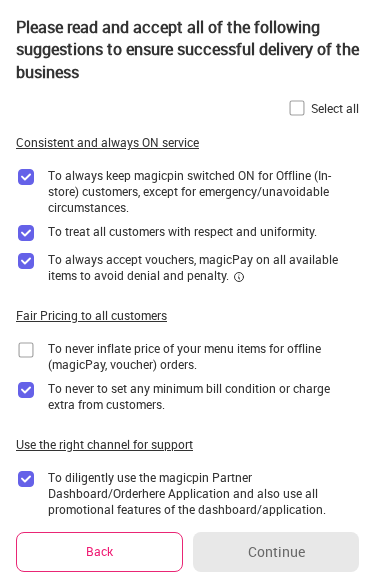 click on "Back" at bounding box center (99, 551) 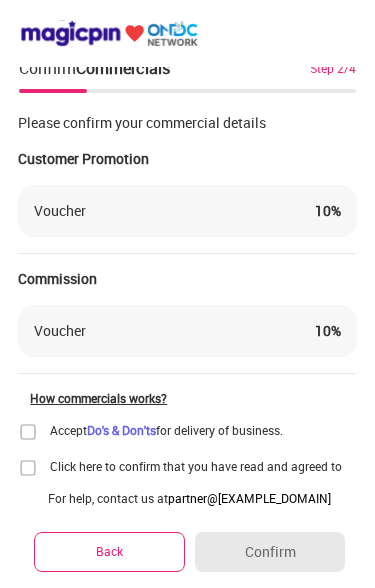 click on "Back" at bounding box center [109, 551] 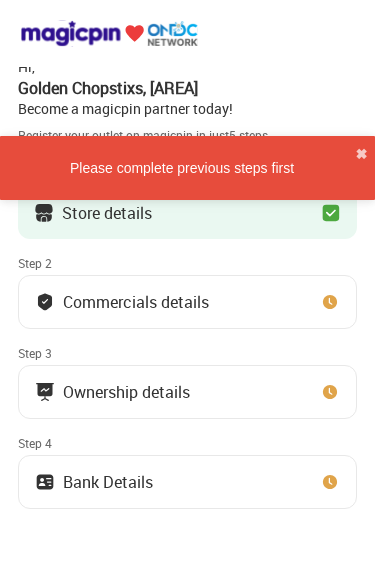 scroll, scrollTop: 0, scrollLeft: 0, axis: both 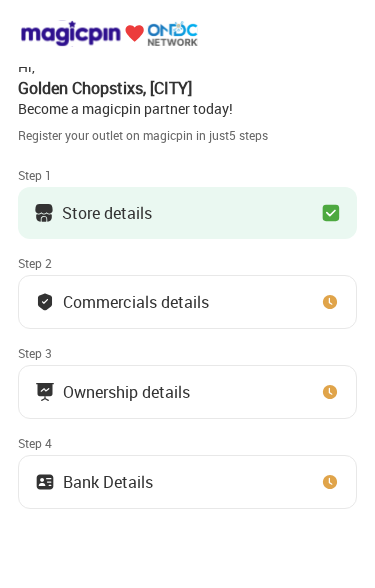 click on "Commercials details" at bounding box center (187, 302) 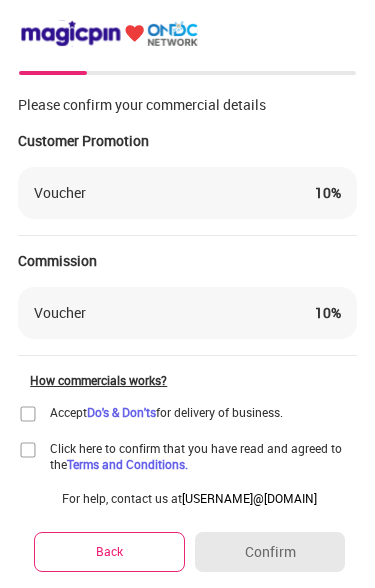 scroll, scrollTop: 17, scrollLeft: 0, axis: vertical 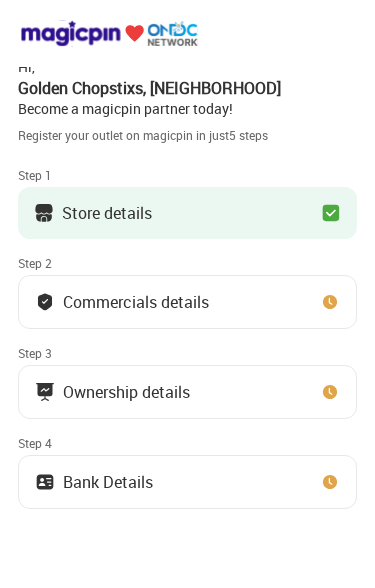 click on "Ownership details" at bounding box center (177, 392) 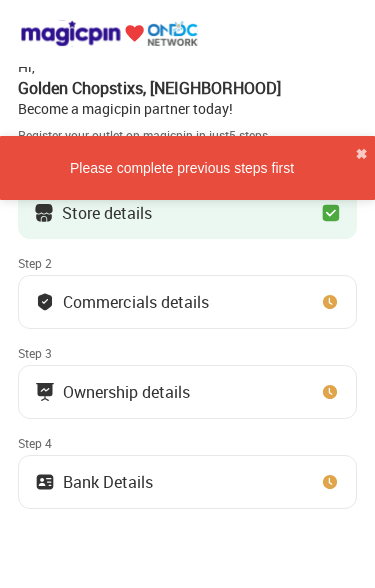 click on "Commercials details" at bounding box center (187, 302) 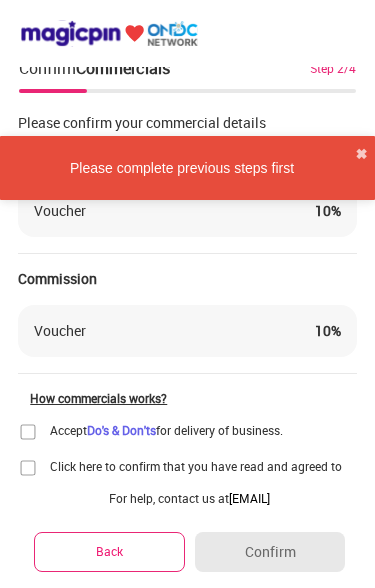 click at bounding box center (28, 432) 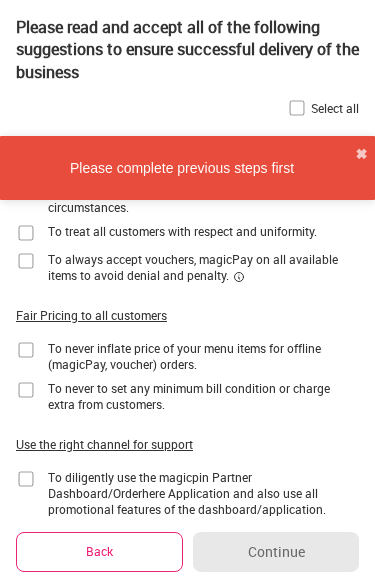click at bounding box center [26, 479] 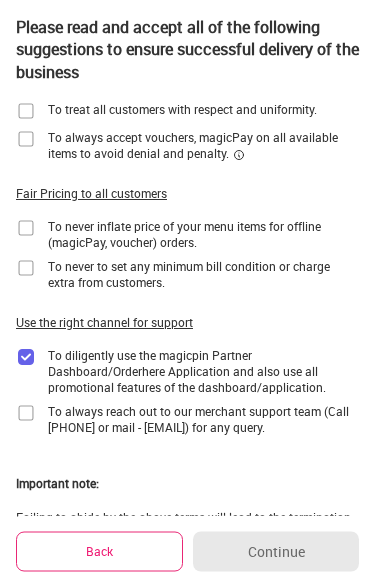 click at bounding box center (26, 414) 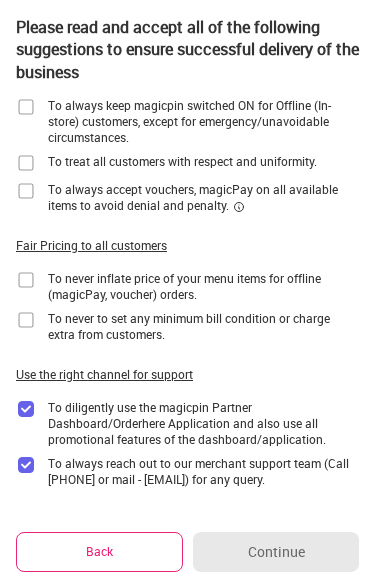 scroll, scrollTop: 72, scrollLeft: 0, axis: vertical 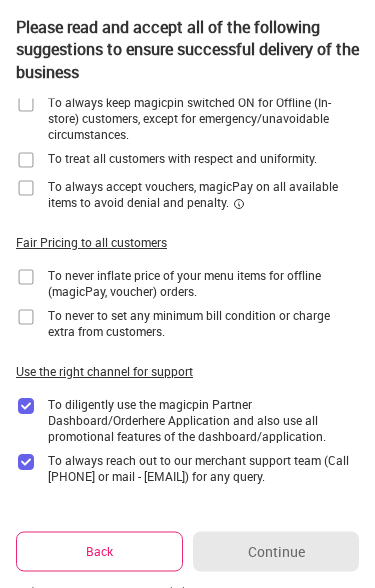 click at bounding box center [26, 318] 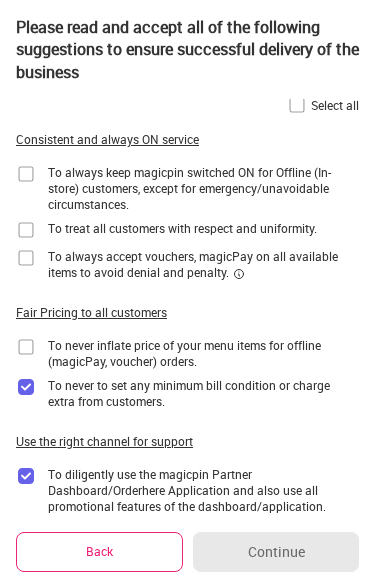 scroll, scrollTop: 3, scrollLeft: 0, axis: vertical 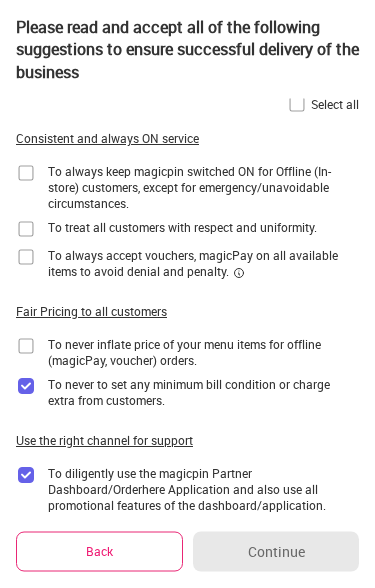 click on "To treat all customers with respect and uniformity." at bounding box center [182, 228] 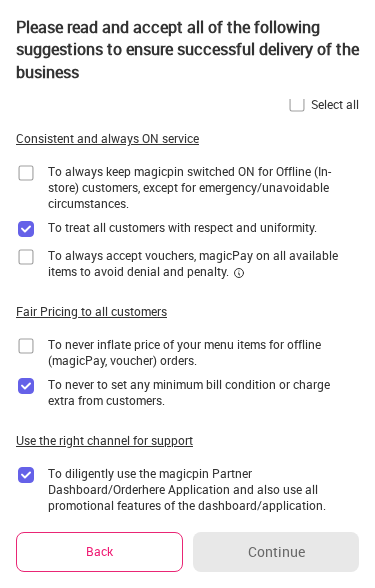 click at bounding box center [26, 257] 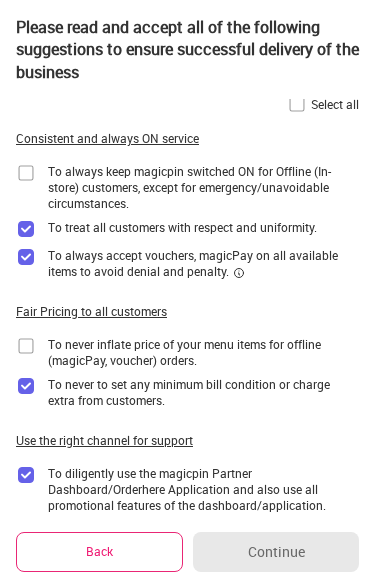 click at bounding box center [26, 346] 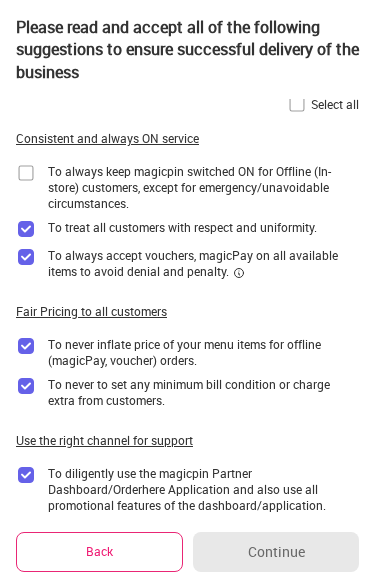 click at bounding box center (26, 173) 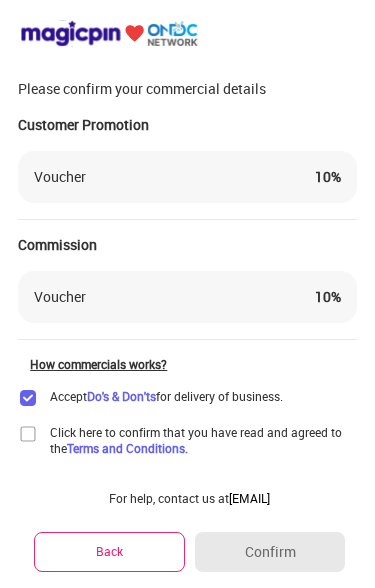 scroll, scrollTop: 81, scrollLeft: 0, axis: vertical 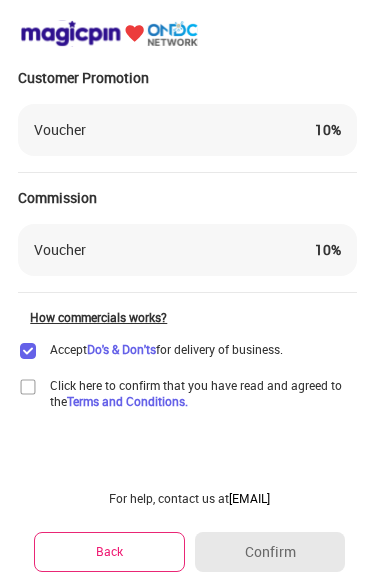 click at bounding box center (28, 387) 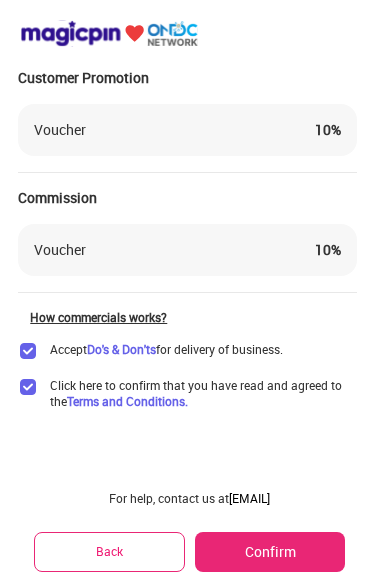 click on "Confirm" at bounding box center (270, 552) 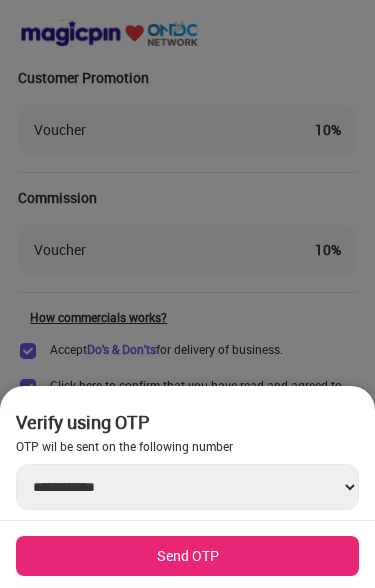 click on "Send OTP" at bounding box center [187, 556] 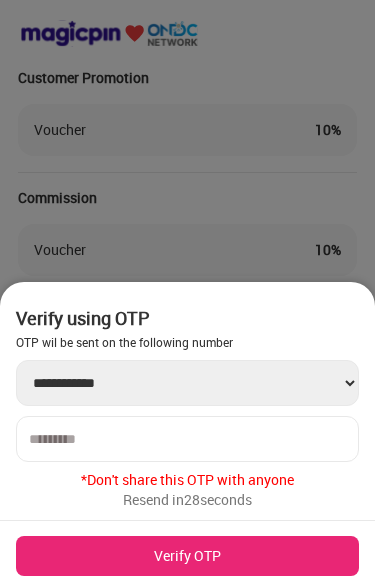 click at bounding box center [187, 439] 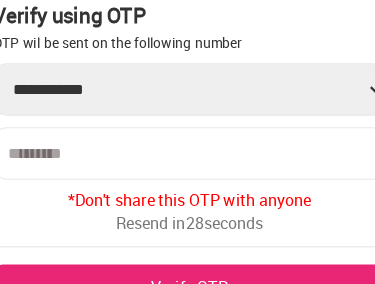 scroll, scrollTop: 342, scrollLeft: 0, axis: vertical 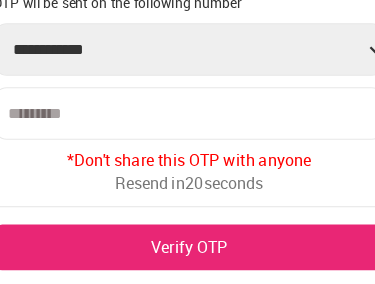 type on "******" 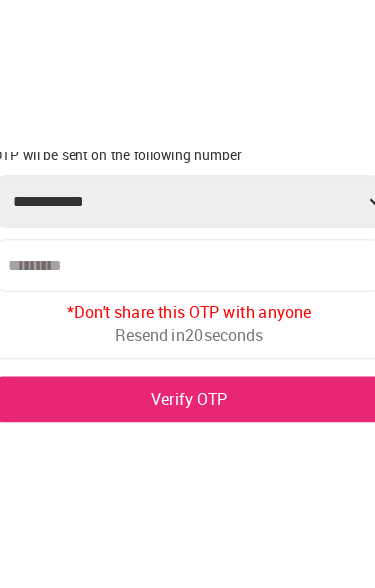 scroll, scrollTop: 81, scrollLeft: 0, axis: vertical 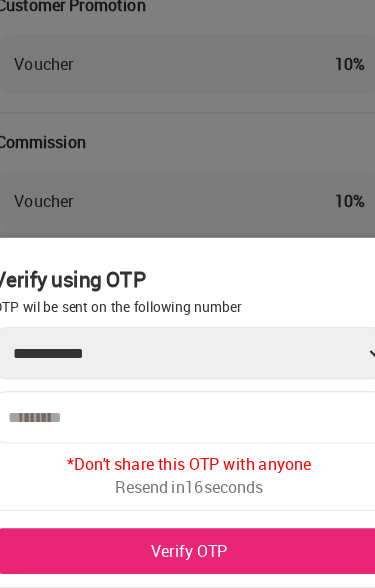 click on "Verify OTP" at bounding box center [187, 556] 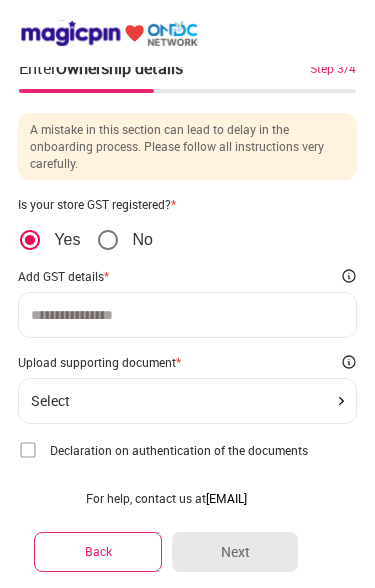 scroll, scrollTop: 48, scrollLeft: 0, axis: vertical 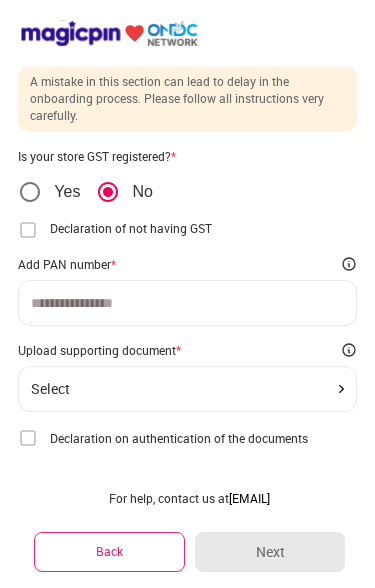 click at bounding box center (28, 230) 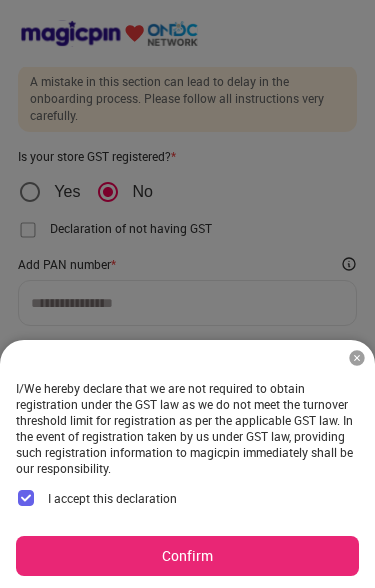 click on "Confirm" at bounding box center [187, 556] 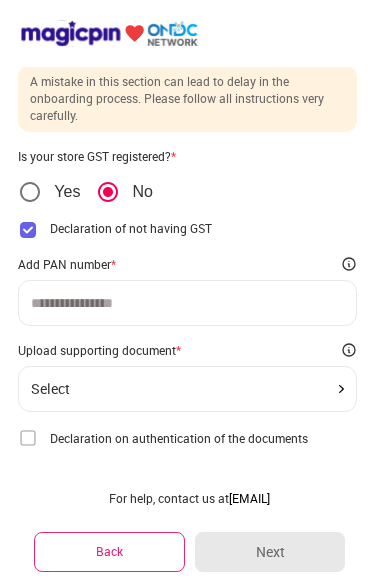 click on "Select" at bounding box center (187, 389) 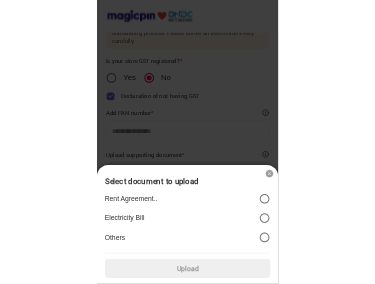 scroll, scrollTop: 79, scrollLeft: 0, axis: vertical 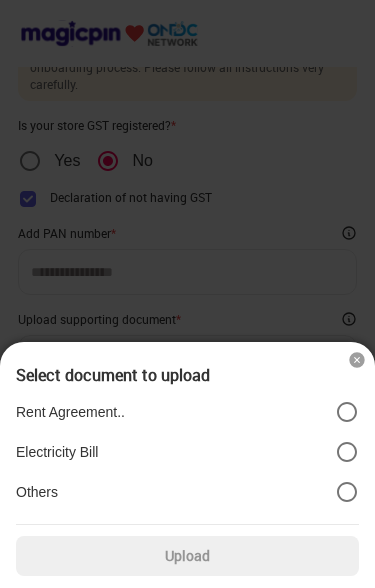 click on "Others" at bounding box center [187, 492] 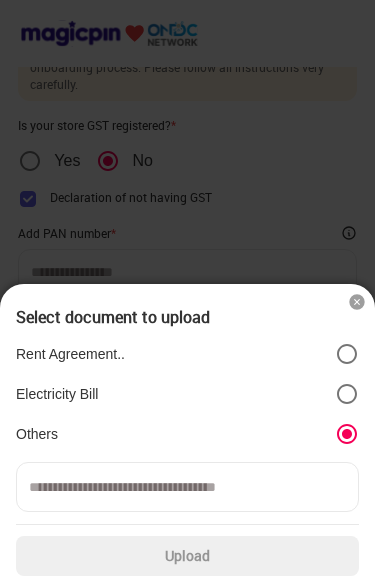 click at bounding box center [357, 302] 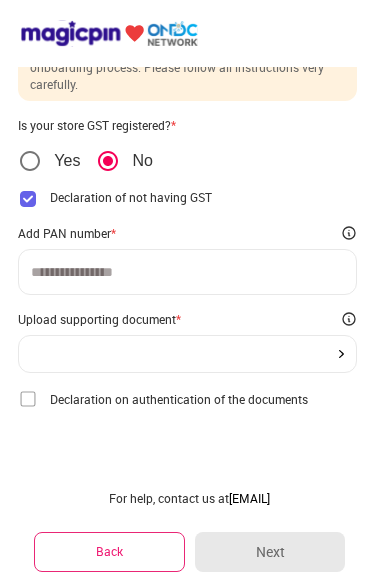 click at bounding box center [187, 272] 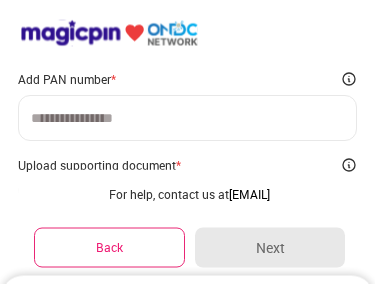 scroll, scrollTop: 233, scrollLeft: 0, axis: vertical 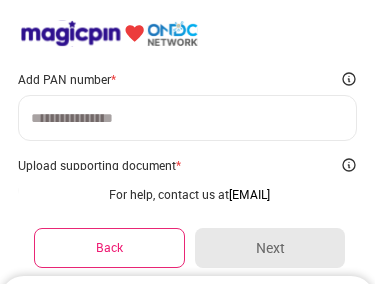 click at bounding box center [187, 118] 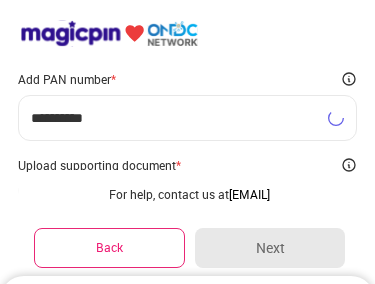 type on "**********" 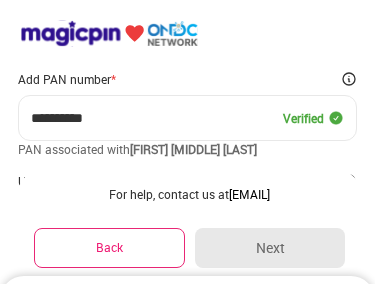 click on "**********" at bounding box center (156, 118) 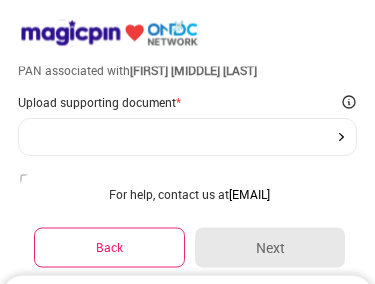 scroll, scrollTop: 323, scrollLeft: 0, axis: vertical 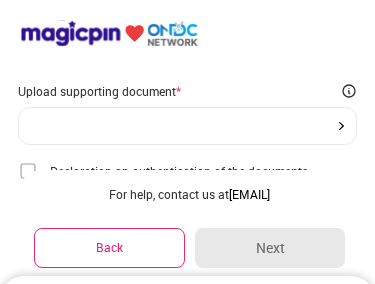 click at bounding box center (187, 33) 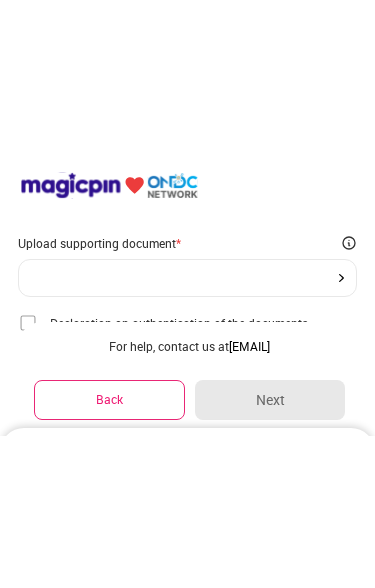 scroll, scrollTop: 97, scrollLeft: 0, axis: vertical 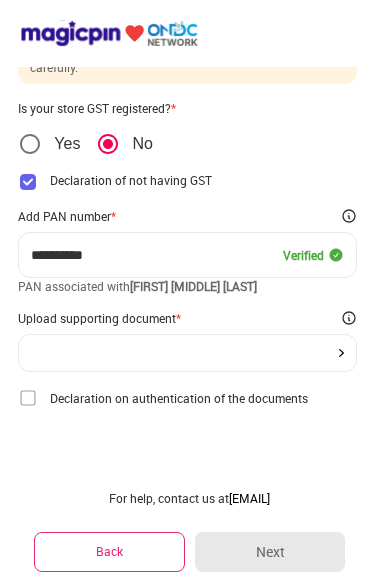 click at bounding box center (28, 398) 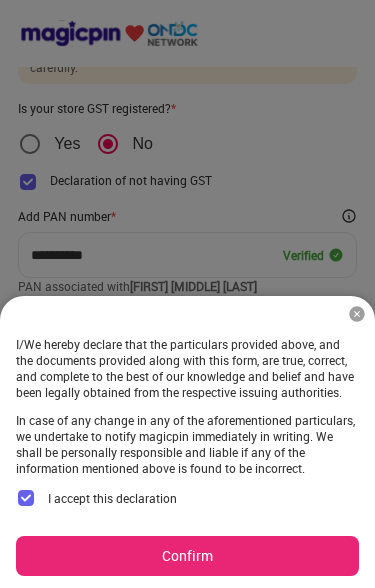 click on "Confirm" at bounding box center (187, 556) 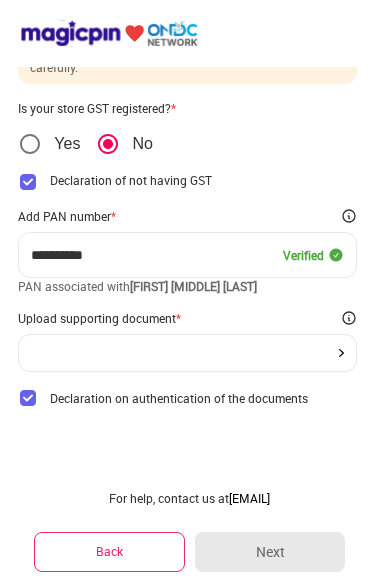 click at bounding box center [187, 353] 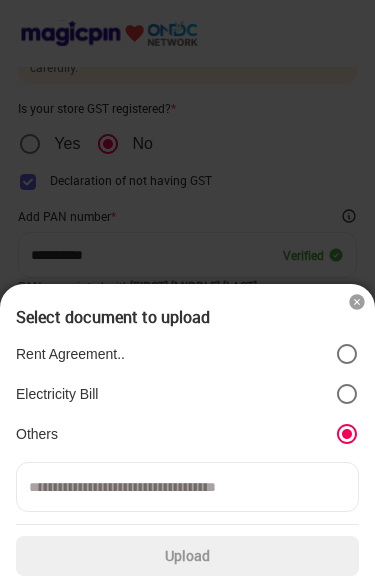 click on "Rent Agreement.." at bounding box center (187, 354) 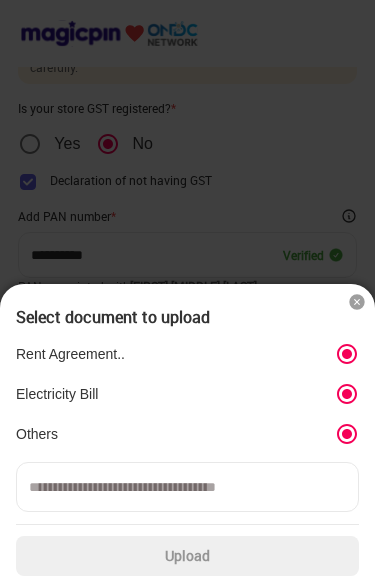 click 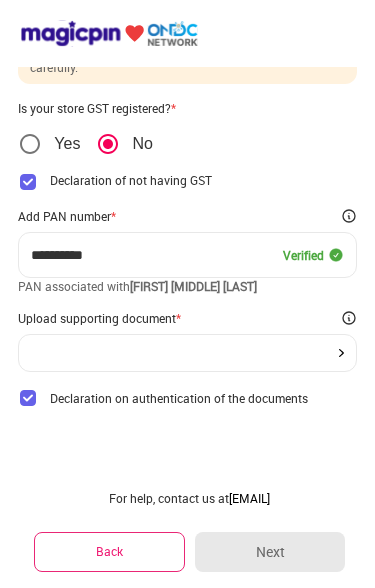 click at bounding box center [341, 353] 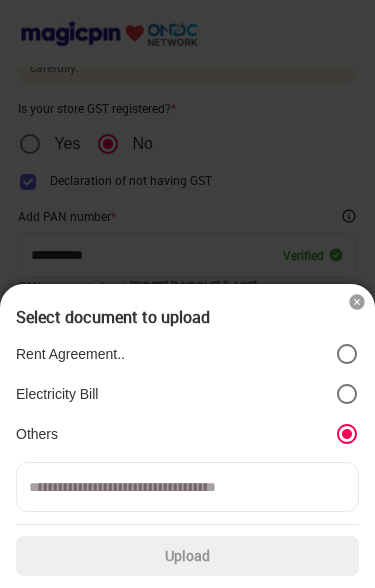 click at bounding box center (187, 487) 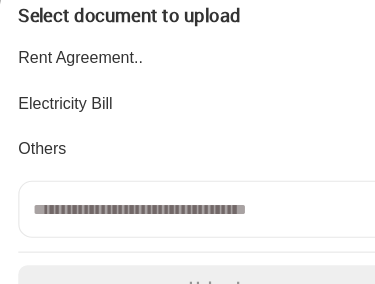 scroll, scrollTop: 384, scrollLeft: 0, axis: vertical 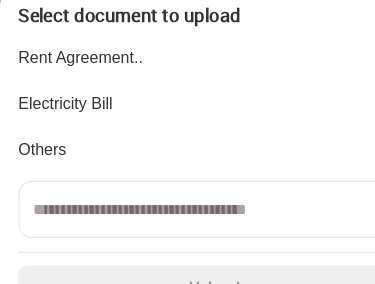 click on "Select document to upload" at bounding box center [187, 13] 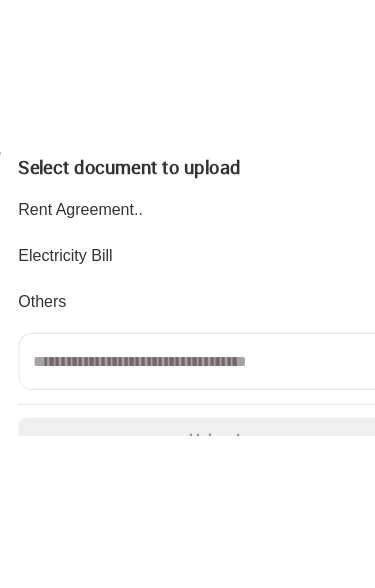 scroll, scrollTop: 97, scrollLeft: 0, axis: vertical 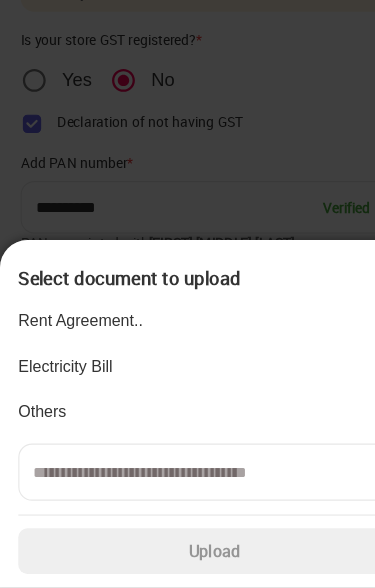 click at bounding box center (187, 294) 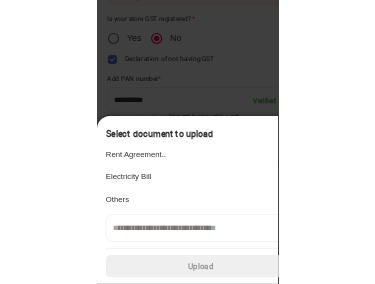 scroll, scrollTop: 401, scrollLeft: 0, axis: vertical 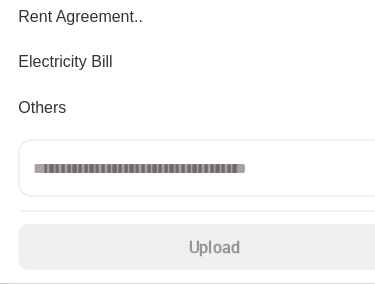 click at bounding box center (187, 183) 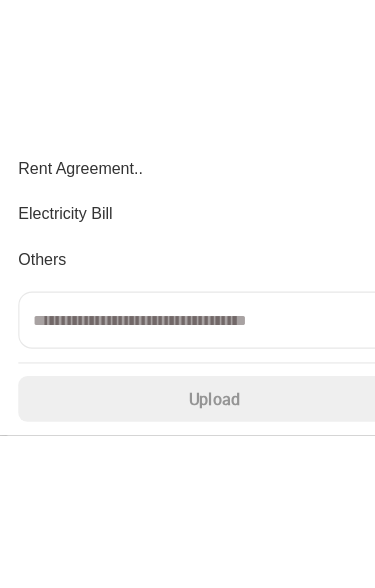 scroll, scrollTop: 97, scrollLeft: 0, axis: vertical 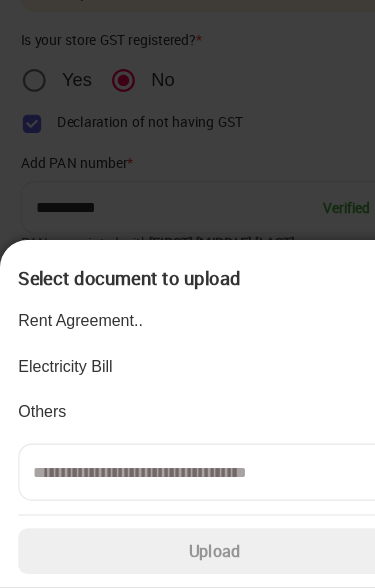 click at bounding box center (187, 294) 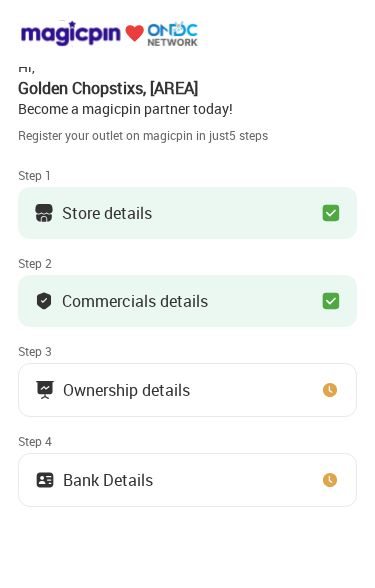 scroll, scrollTop: 0, scrollLeft: 0, axis: both 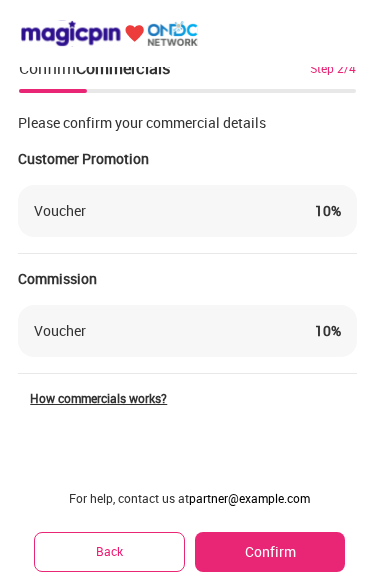 click on "Confirm" at bounding box center [270, 552] 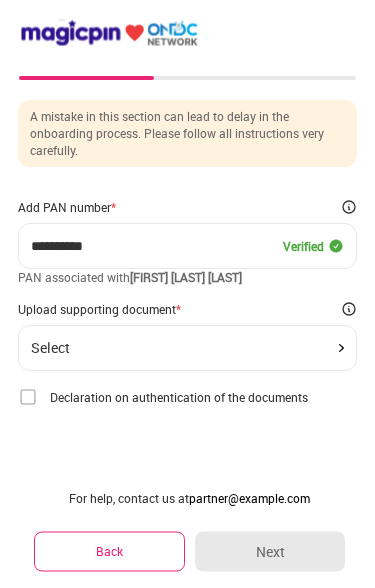 scroll, scrollTop: 13, scrollLeft: 0, axis: vertical 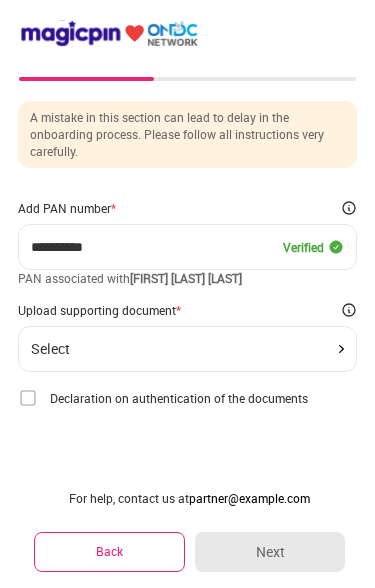 click on "Select" 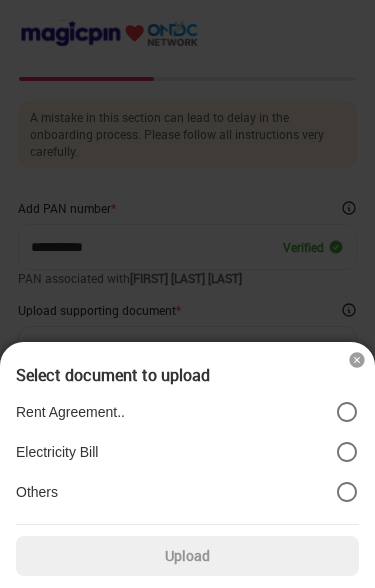 click at bounding box center (187, 294) 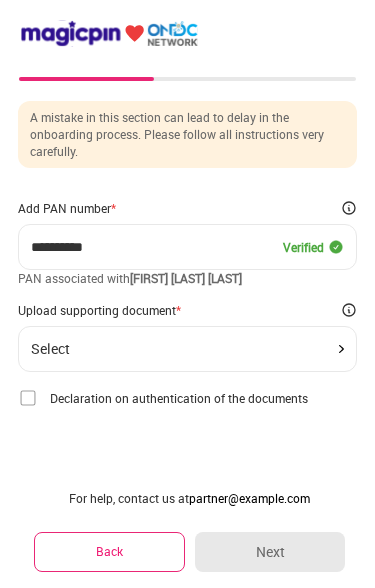 click at bounding box center (28, 398) 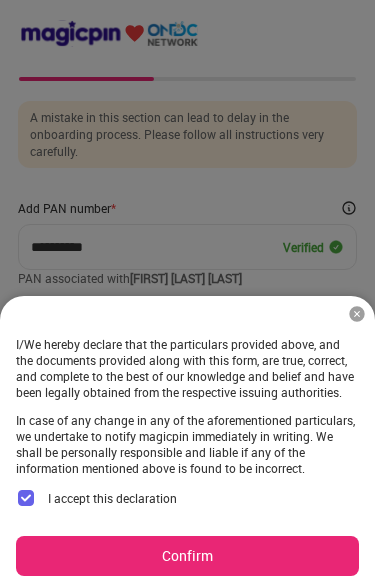 click on "Confirm" at bounding box center (187, 556) 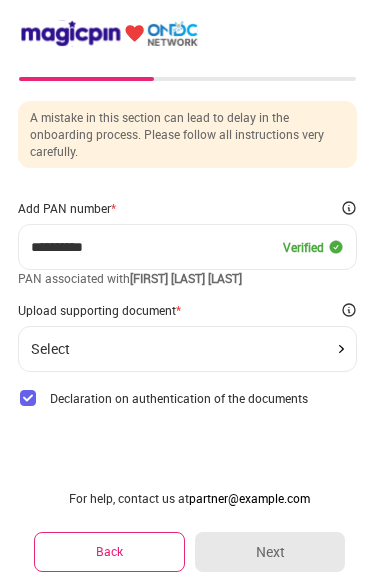 click on "Select" at bounding box center (187, 349) 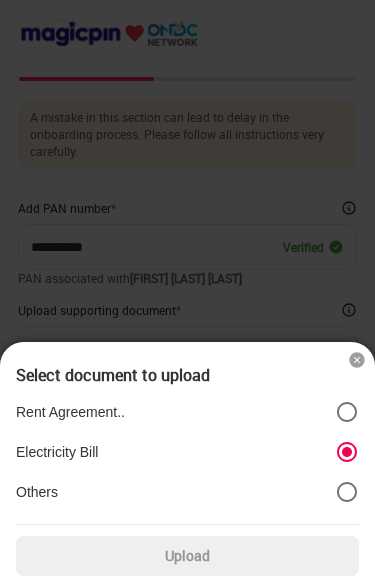 click on "Upload" at bounding box center (187, 556) 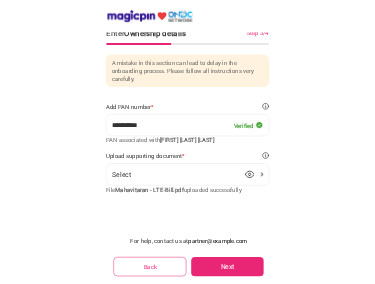scroll, scrollTop: 0, scrollLeft: 0, axis: both 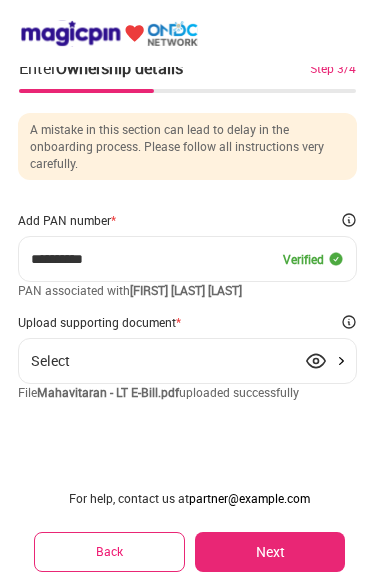 click on "Next" at bounding box center [270, 552] 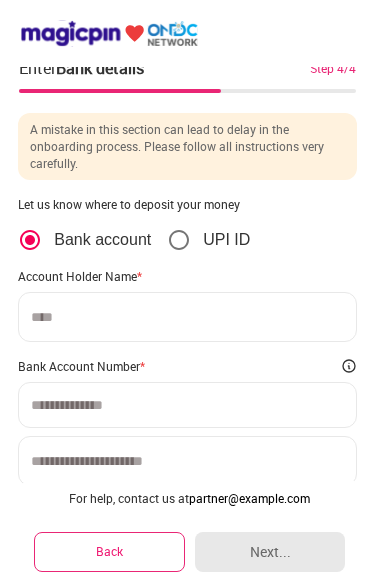 click on "Bank account UPI ID" at bounding box center [134, 232] 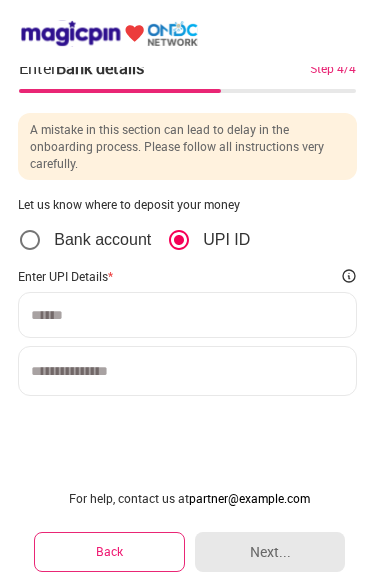 click at bounding box center (187, 315) 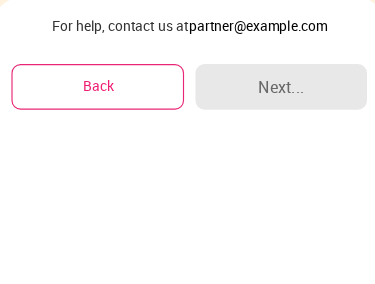 scroll, scrollTop: 136, scrollLeft: 0, axis: vertical 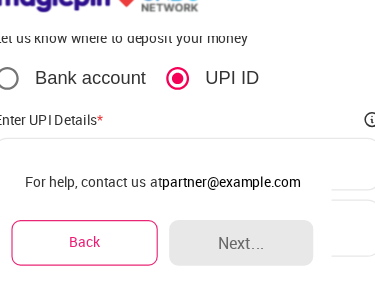click on "Bank account" at bounding box center (102, 104) 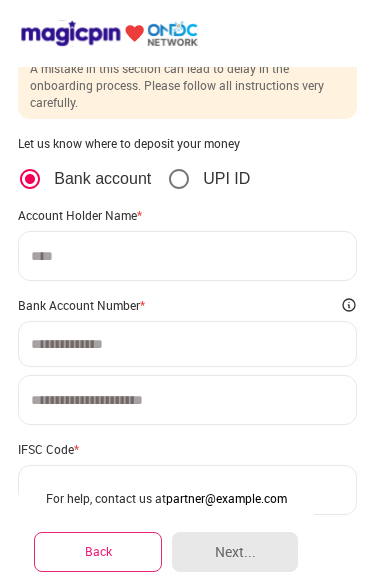scroll, scrollTop: 28, scrollLeft: 0, axis: vertical 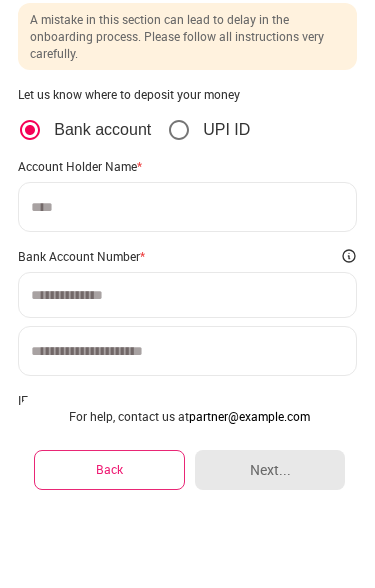 click at bounding box center [187, 289] 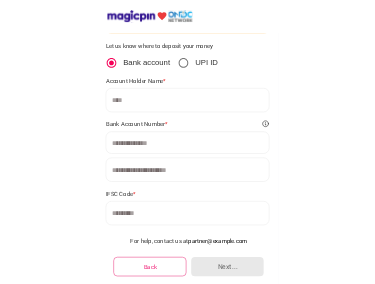 scroll, scrollTop: 136, scrollLeft: 0, axis: vertical 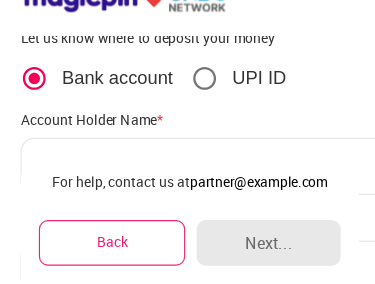 type on "*" 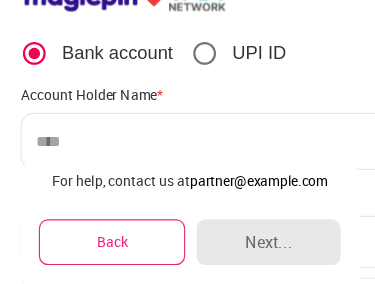 scroll, scrollTop: 183, scrollLeft: 0, axis: vertical 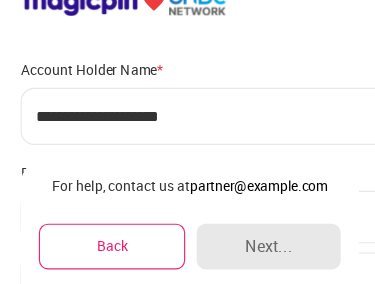 type on "**********" 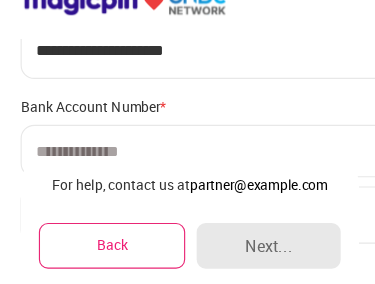 click at bounding box center [187, 165] 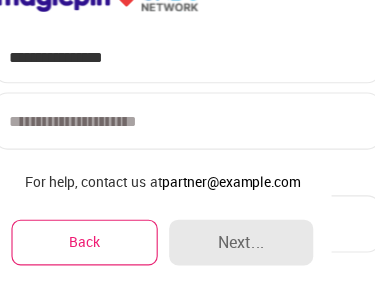 scroll, scrollTop: 323, scrollLeft: 0, axis: vertical 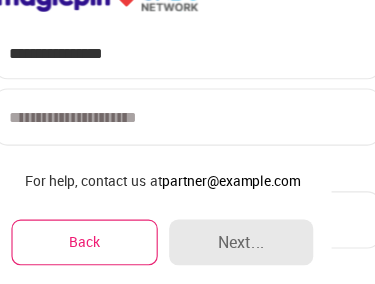 type on "**********" 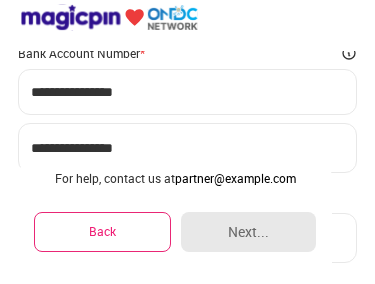 type on "**********" 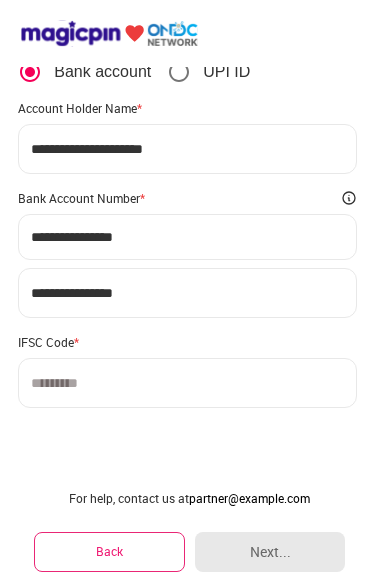 click at bounding box center [187, 383] 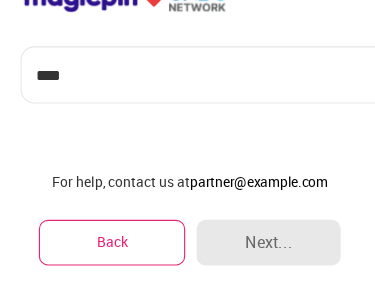 scroll, scrollTop: 451, scrollLeft: 0, axis: vertical 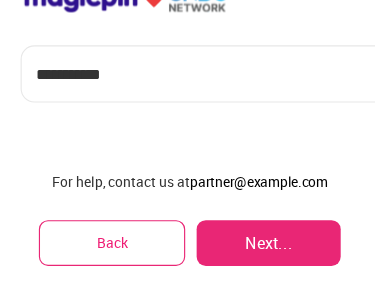 type on "**********" 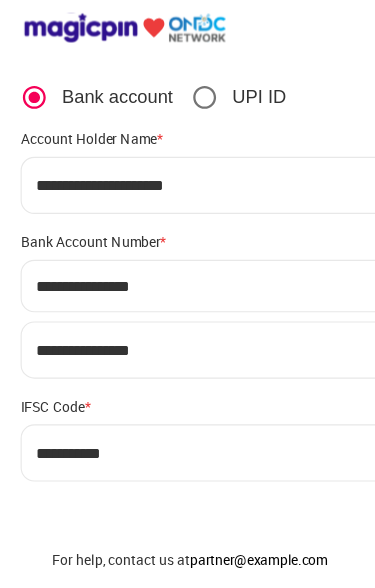 scroll, scrollTop: 168, scrollLeft: 0, axis: vertical 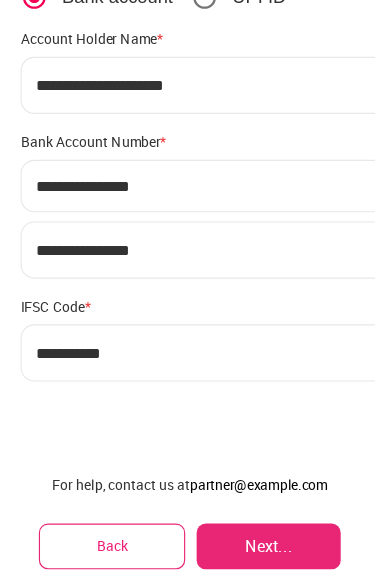 click on "Next..." at bounding box center (235, 552) 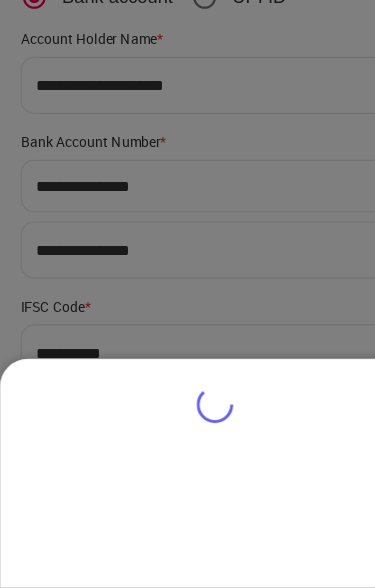 scroll, scrollTop: 169, scrollLeft: 0, axis: vertical 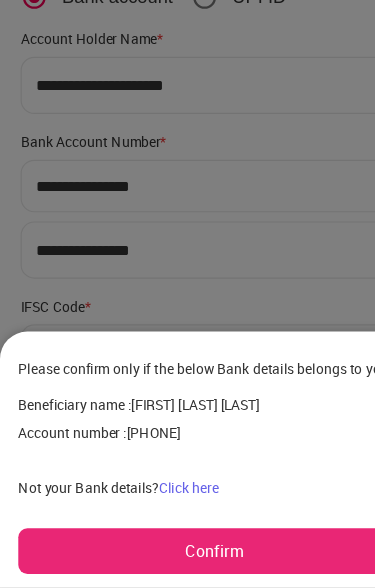 click on "Confirm" at bounding box center [187, 556] 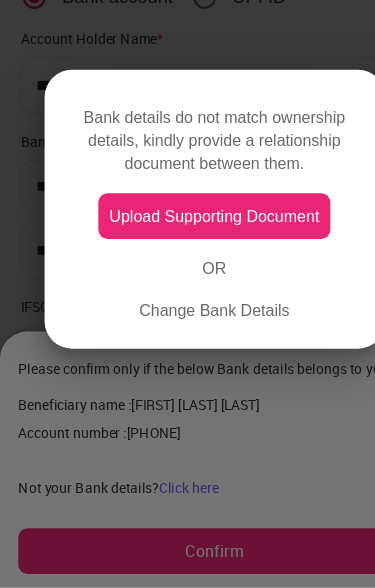 click at bounding box center (187, 294) 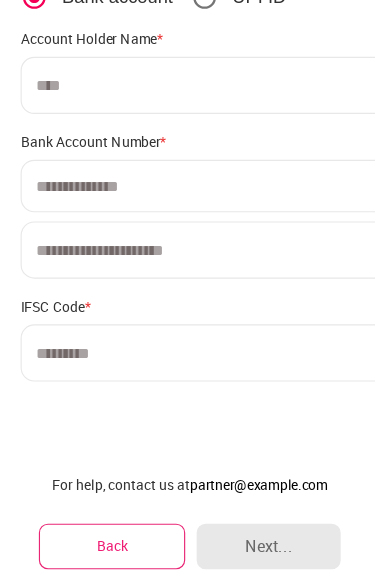 click on "IFSC Code *" at bounding box center (187, 342) 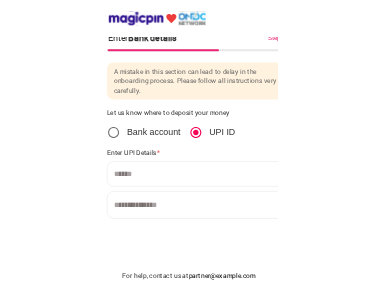 scroll, scrollTop: 0, scrollLeft: 0, axis: both 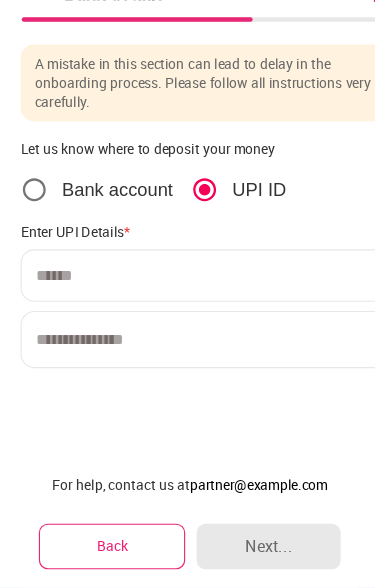 click at bounding box center [187, 315] 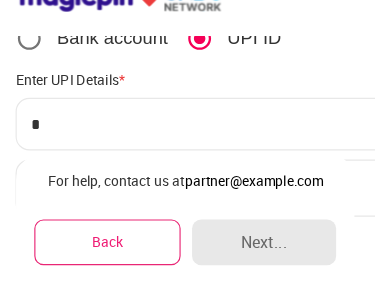 scroll, scrollTop: 171, scrollLeft: 0, axis: vertical 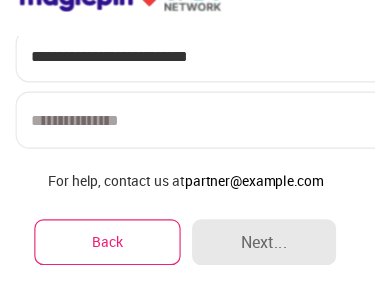 type on "**********" 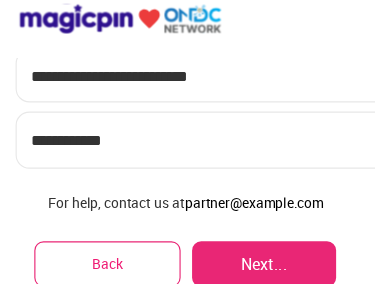 click on "**********" at bounding box center [187, 140] 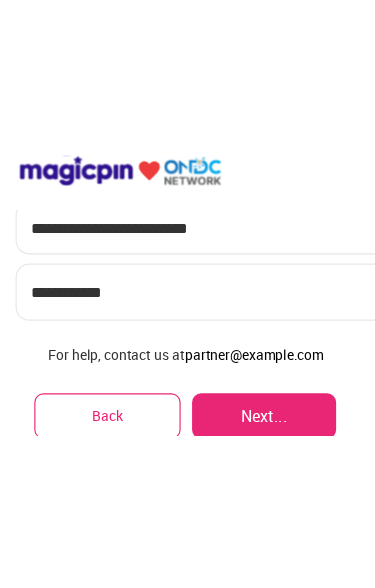 scroll, scrollTop: 0, scrollLeft: 0, axis: both 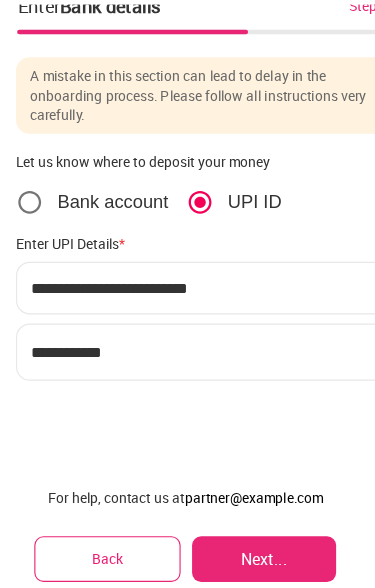 click on "Next..." at bounding box center [235, 552] 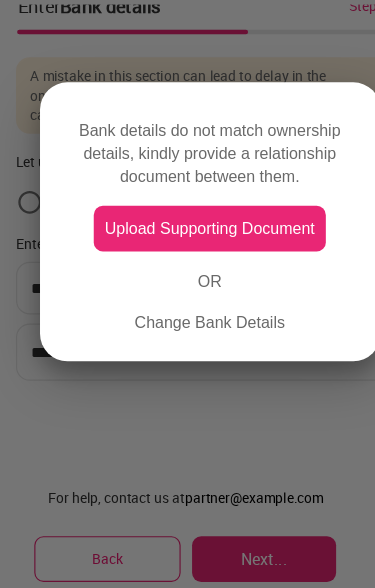 click on "Change Bank Details" at bounding box center (188, 345) 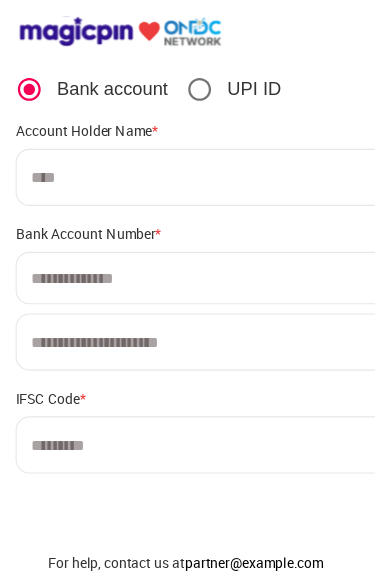 scroll, scrollTop: 0, scrollLeft: 0, axis: both 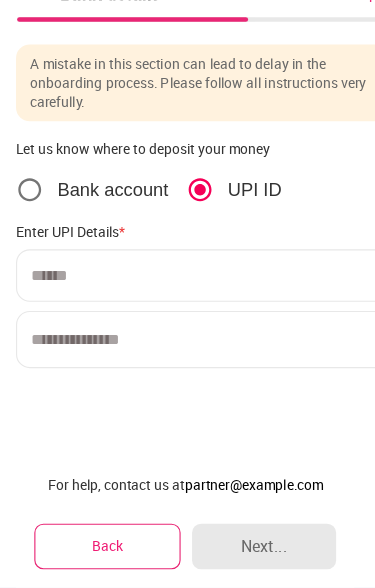 click at bounding box center [187, 315] 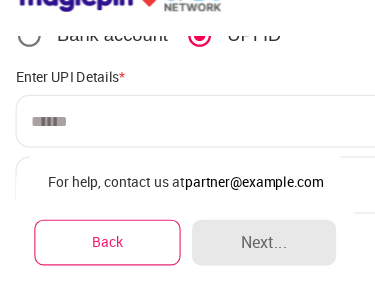 scroll, scrollTop: 173, scrollLeft: 0, axis: vertical 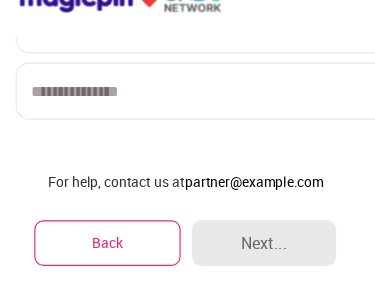 type on "**********" 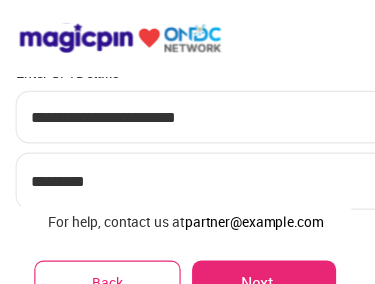 scroll, scrollTop: 190, scrollLeft: 0, axis: vertical 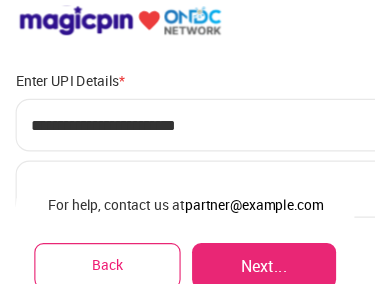 type on "**********" 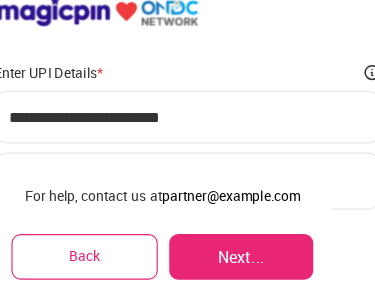 scroll, scrollTop: 250, scrollLeft: 0, axis: vertical 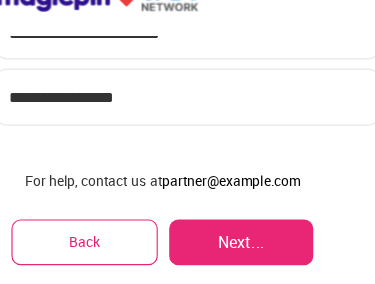 type on "**********" 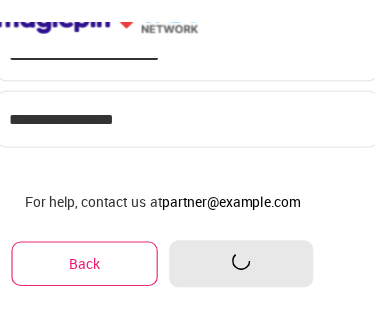 scroll, scrollTop: 0, scrollLeft: 0, axis: both 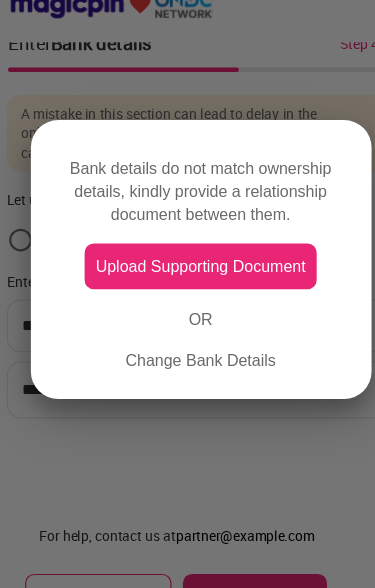 click on "Upload Supporting Document" at bounding box center [188, 263] 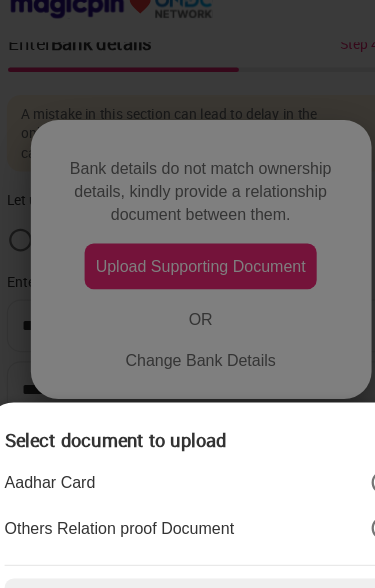 click on "Aadhar Card" at bounding box center (55, 452) 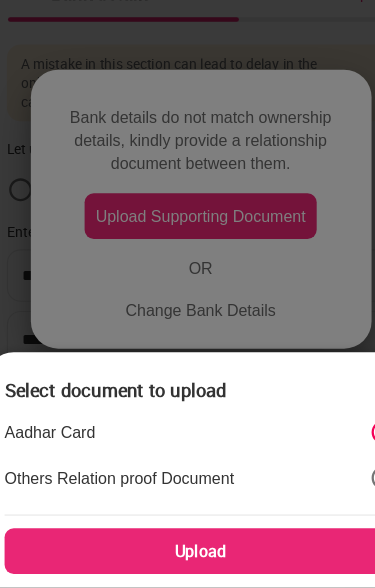 click on "Upload" at bounding box center [187, 556] 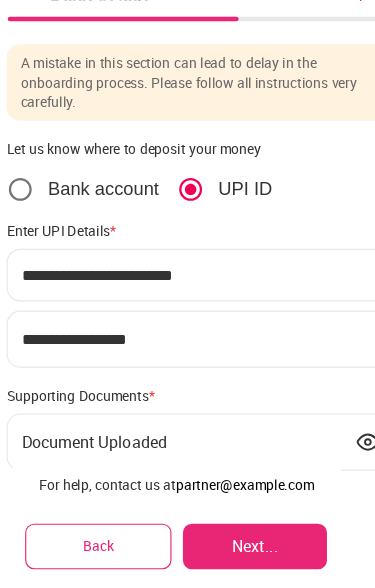 click on "Next..." at bounding box center (235, 552) 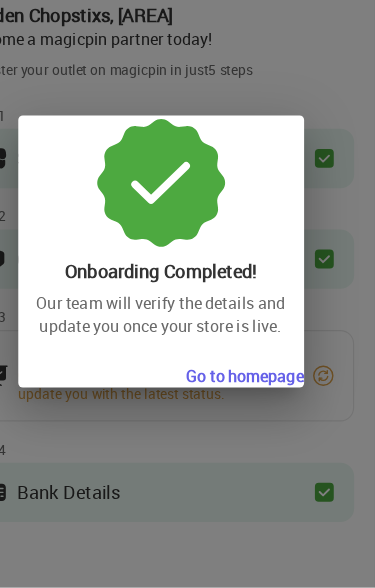 click on "Go to homepage" at bounding box center (261, 403) 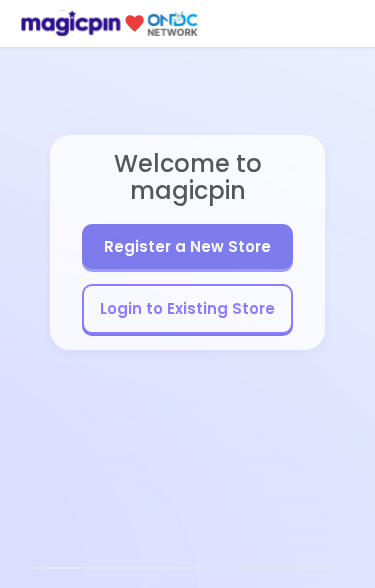 click on "Login to Existing Store" at bounding box center [187, 308] 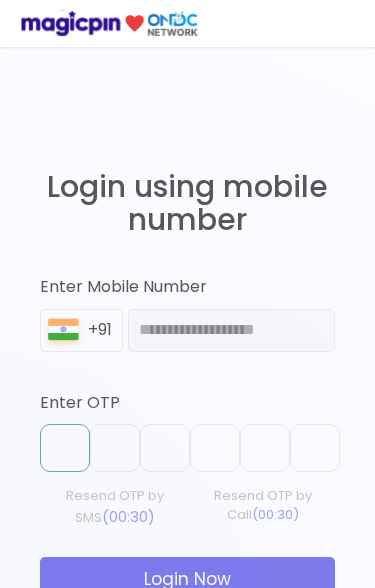 click at bounding box center [65, 448] 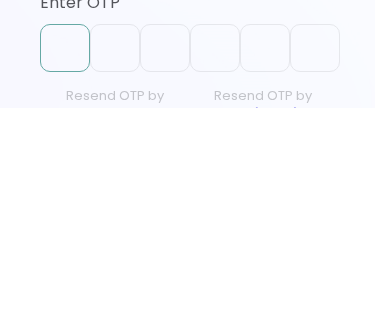 scroll, scrollTop: 185, scrollLeft: 0, axis: vertical 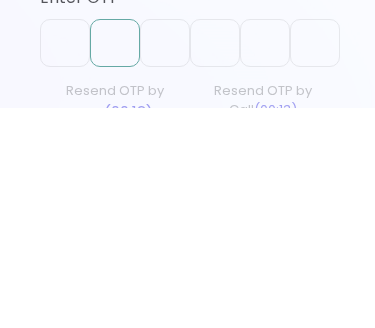 type on "*" 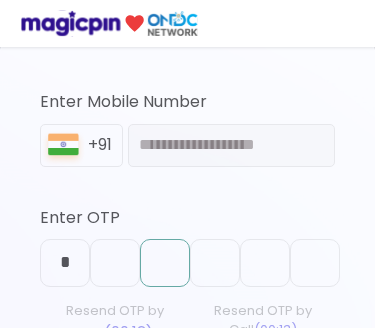 type on "*" 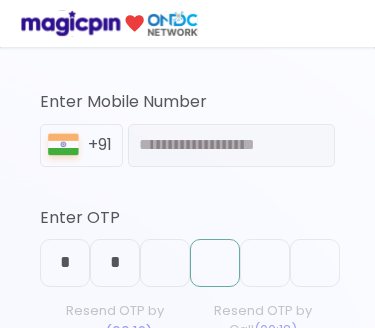 type on "*" 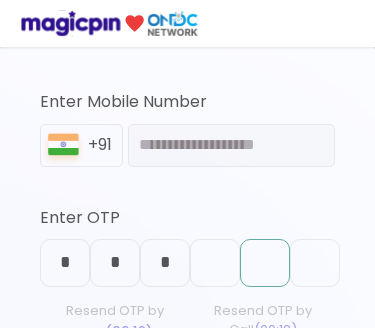 type on "*" 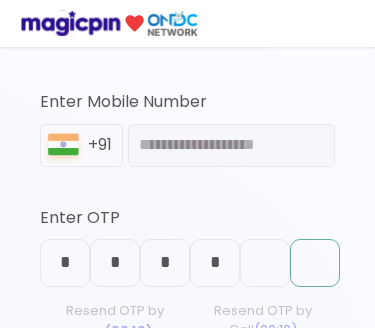 type on "*" 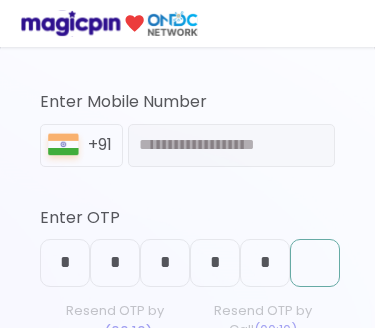 type on "*" 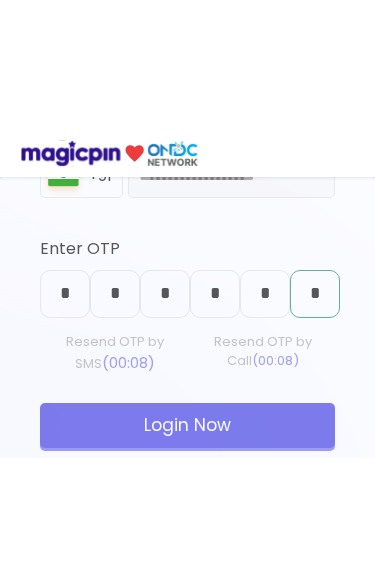scroll, scrollTop: 283, scrollLeft: 0, axis: vertical 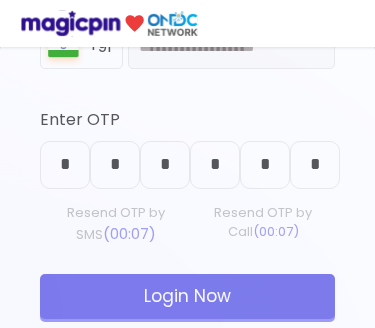 click on "Login Now" at bounding box center (187, 296) 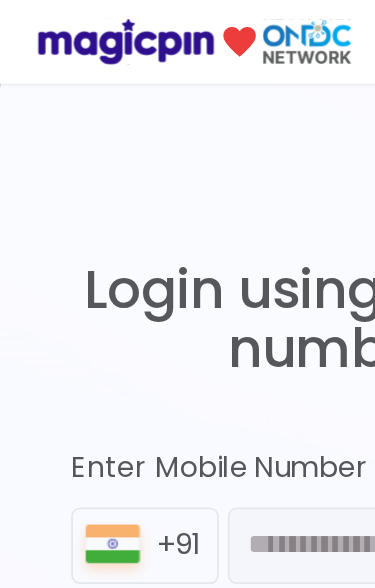 scroll, scrollTop: 23, scrollLeft: 0, axis: vertical 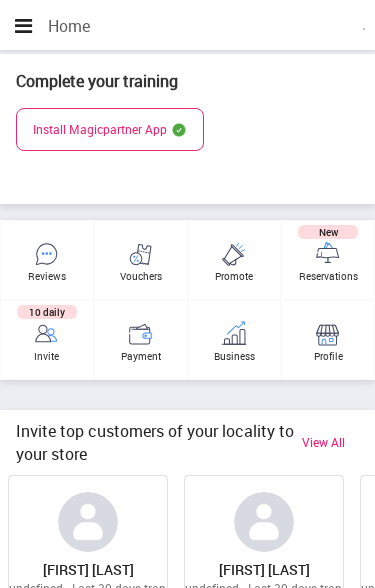 click at bounding box center (23, 26) 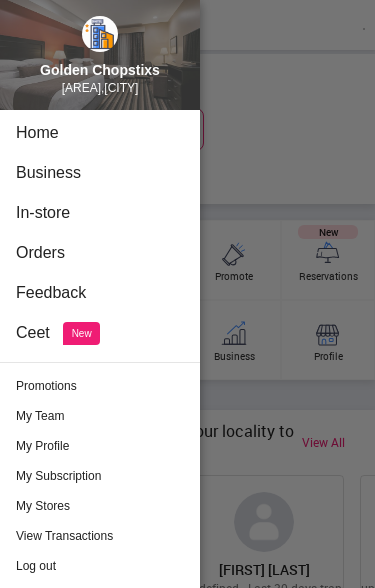 scroll, scrollTop: 0, scrollLeft: 0, axis: both 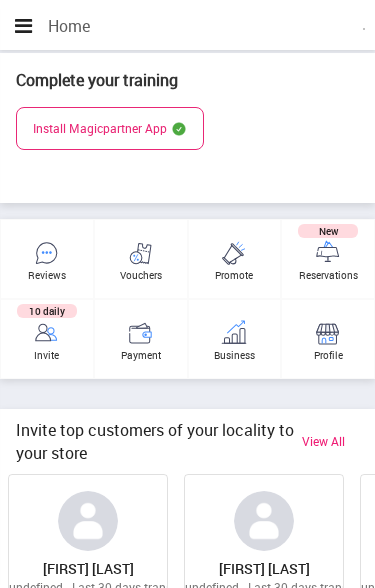 click at bounding box center (328, 333) 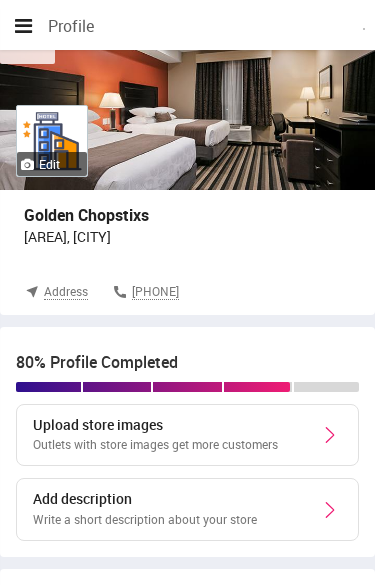 scroll, scrollTop: -20, scrollLeft: 0, axis: vertical 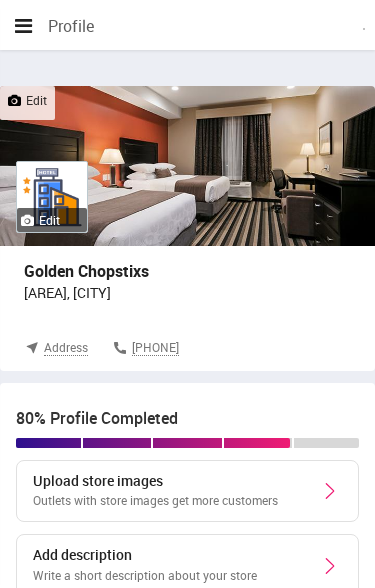 click at bounding box center (23, 26) 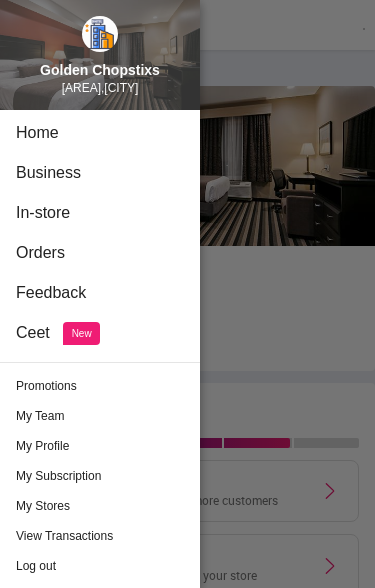 click on "Home" at bounding box center [100, 133] 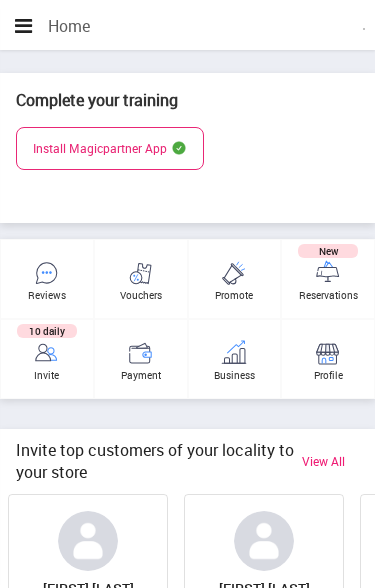 scroll, scrollTop: 1, scrollLeft: 1, axis: both 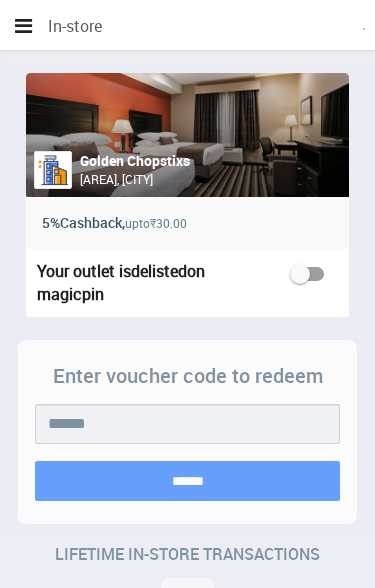 click at bounding box center (23, 26) 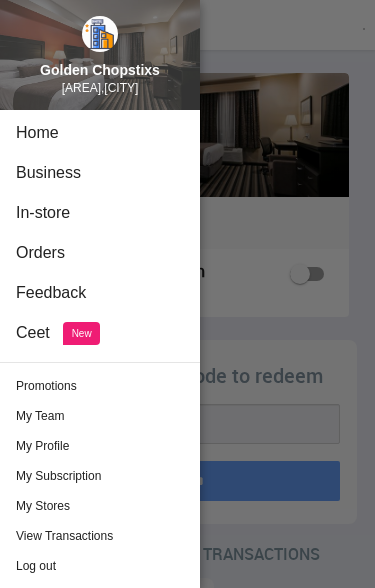 click on "Home" at bounding box center [100, 133] 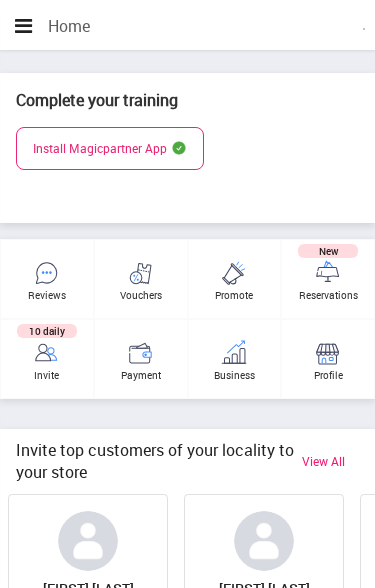 scroll, scrollTop: 1, scrollLeft: 1, axis: both 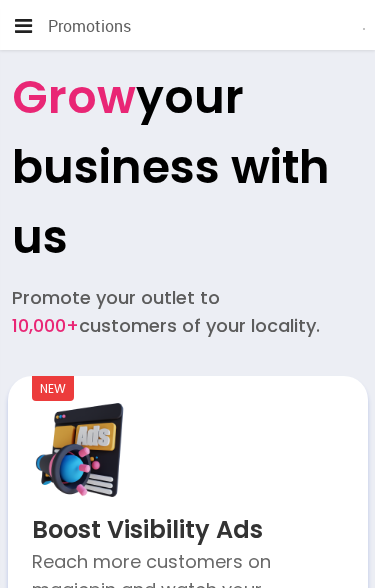 click at bounding box center (23, 26) 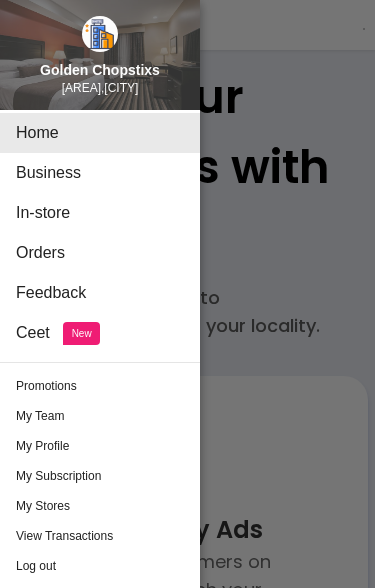 click on "Home" at bounding box center (100, 133) 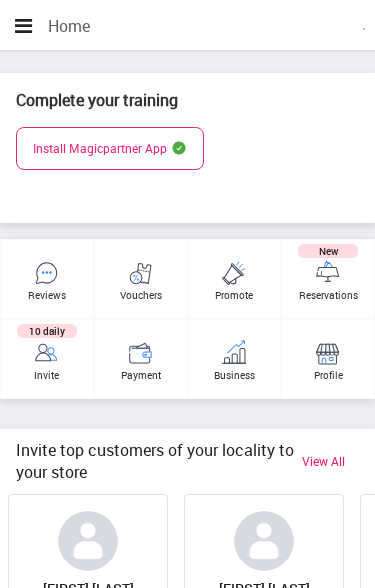 scroll, scrollTop: 1, scrollLeft: 1, axis: both 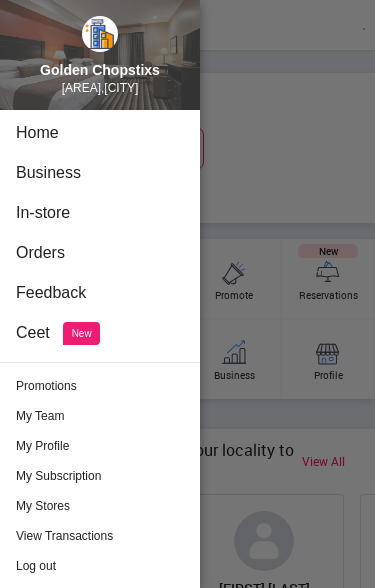 click at bounding box center [187, 294] 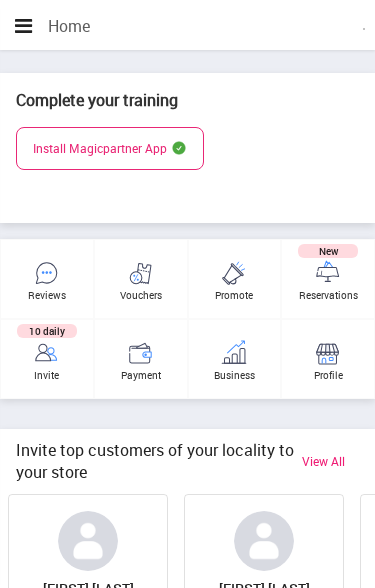 scroll, scrollTop: 18, scrollLeft: 0, axis: vertical 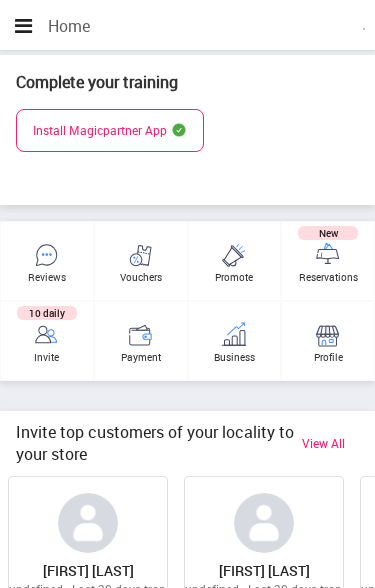click at bounding box center (141, 335) 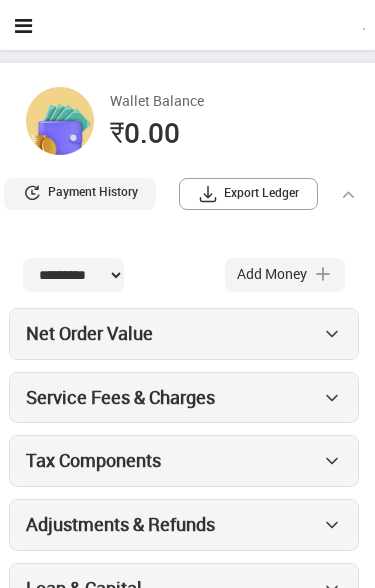 scroll, scrollTop: 0, scrollLeft: 0, axis: both 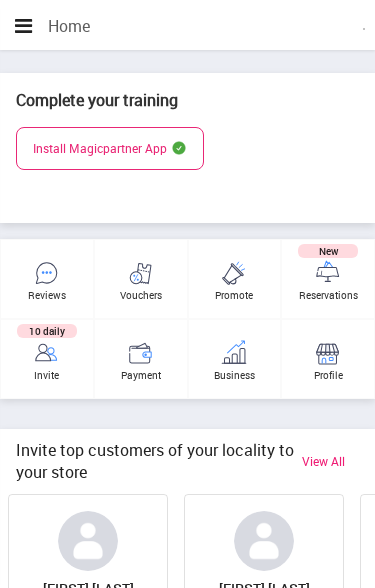 click at bounding box center (328, 353) 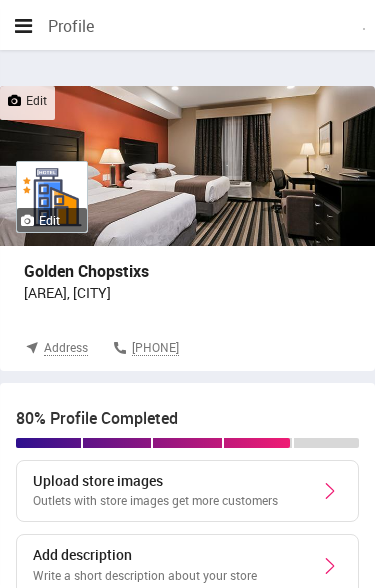 scroll, scrollTop: 0, scrollLeft: 0, axis: both 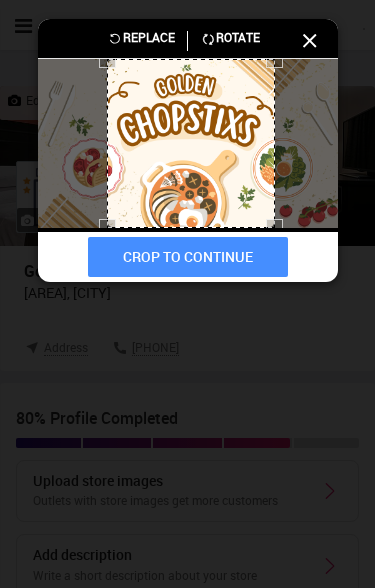click on "CROP TO CONTINUE" at bounding box center [188, 257] 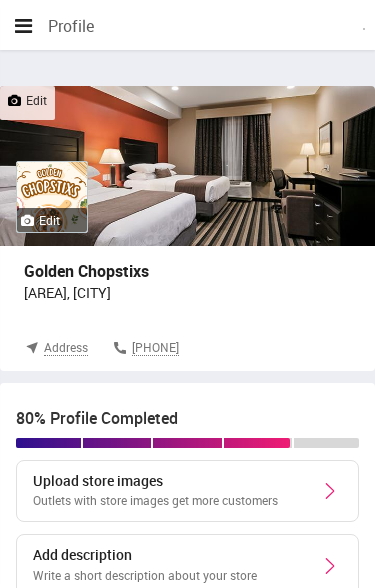 click at bounding box center (187, 166) 